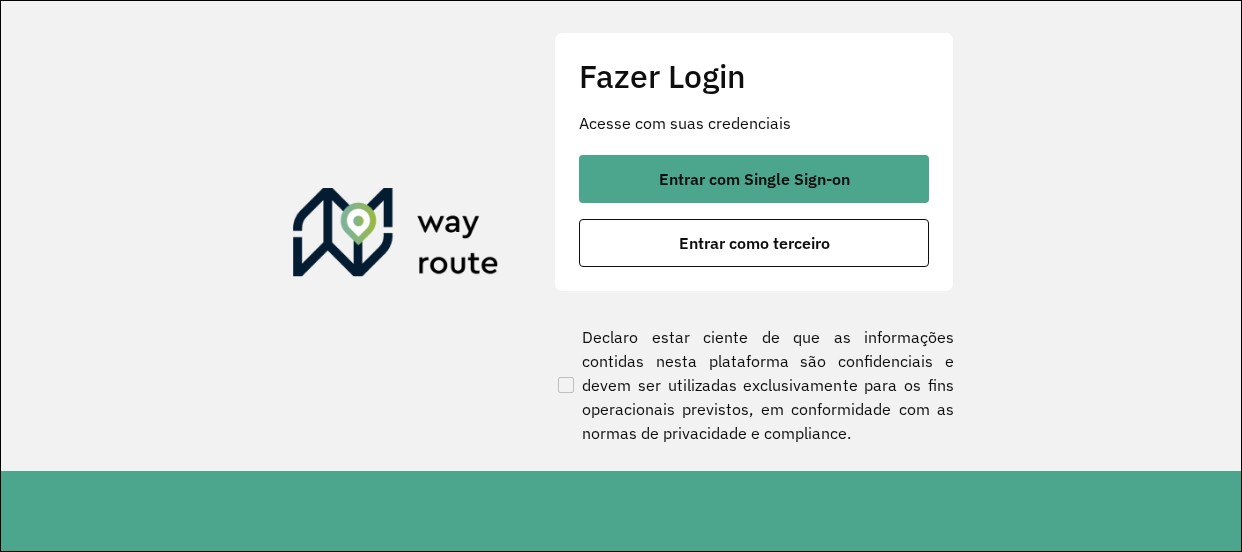 scroll, scrollTop: 0, scrollLeft: 0, axis: both 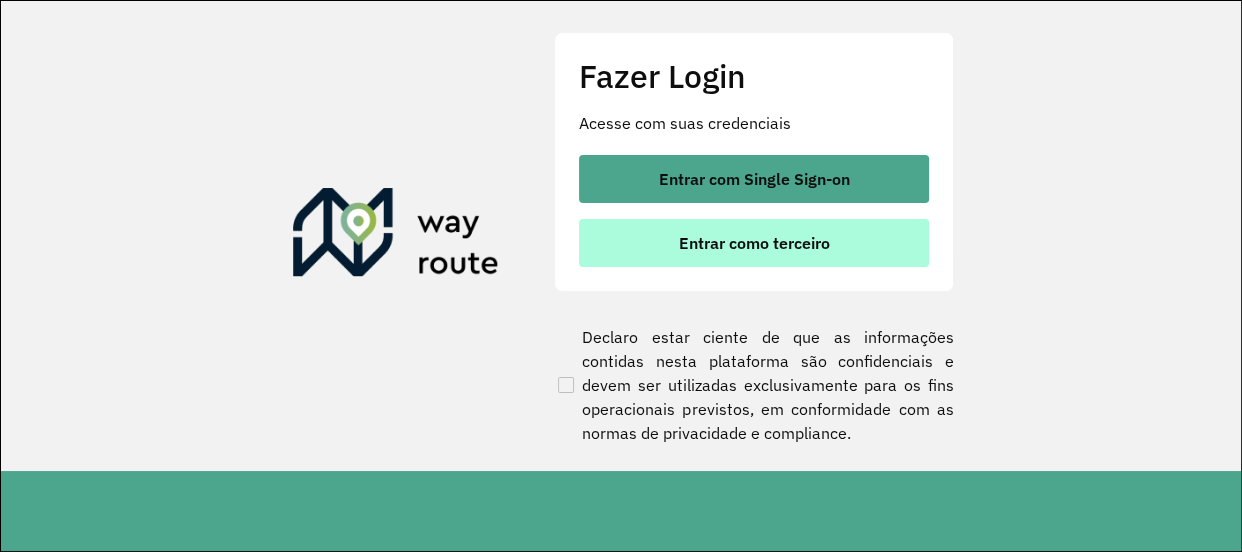 click on "Entrar como terceiro" at bounding box center (754, 243) 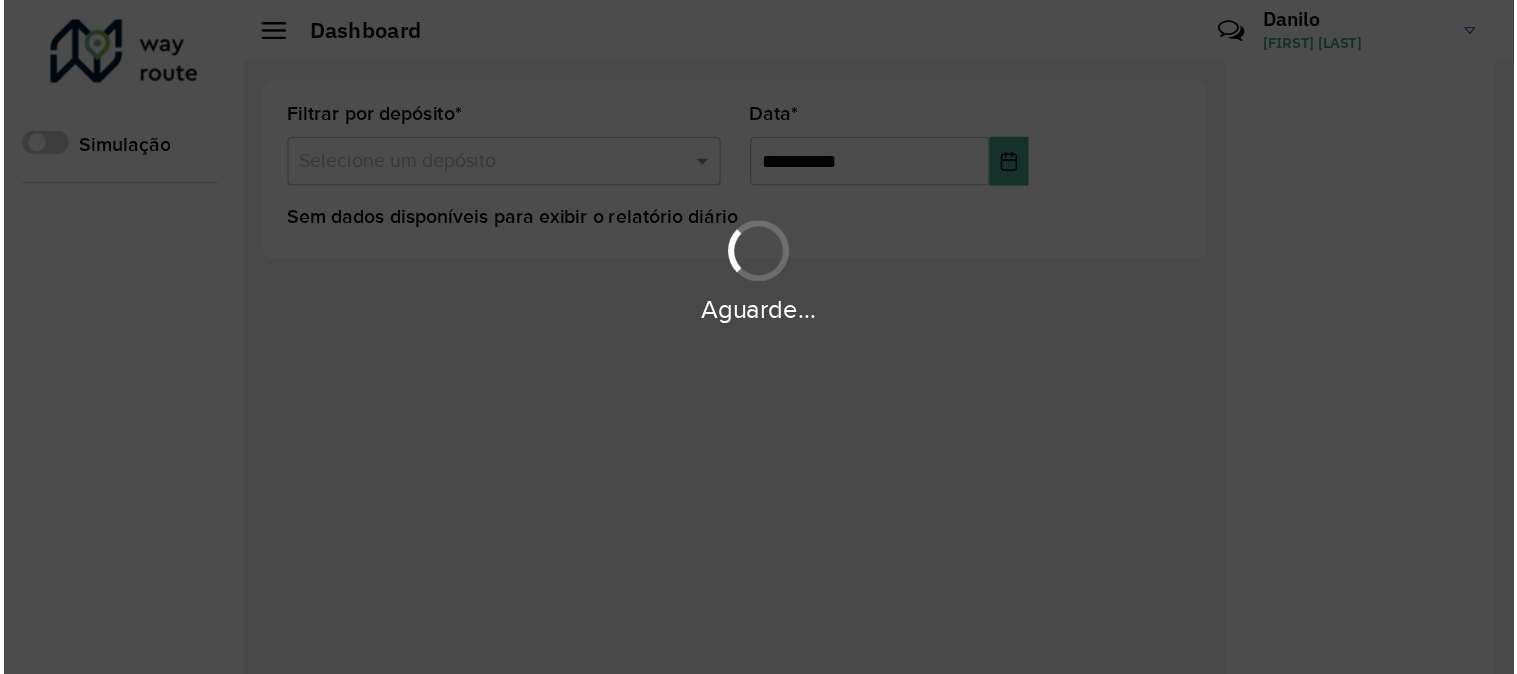 scroll, scrollTop: 0, scrollLeft: 0, axis: both 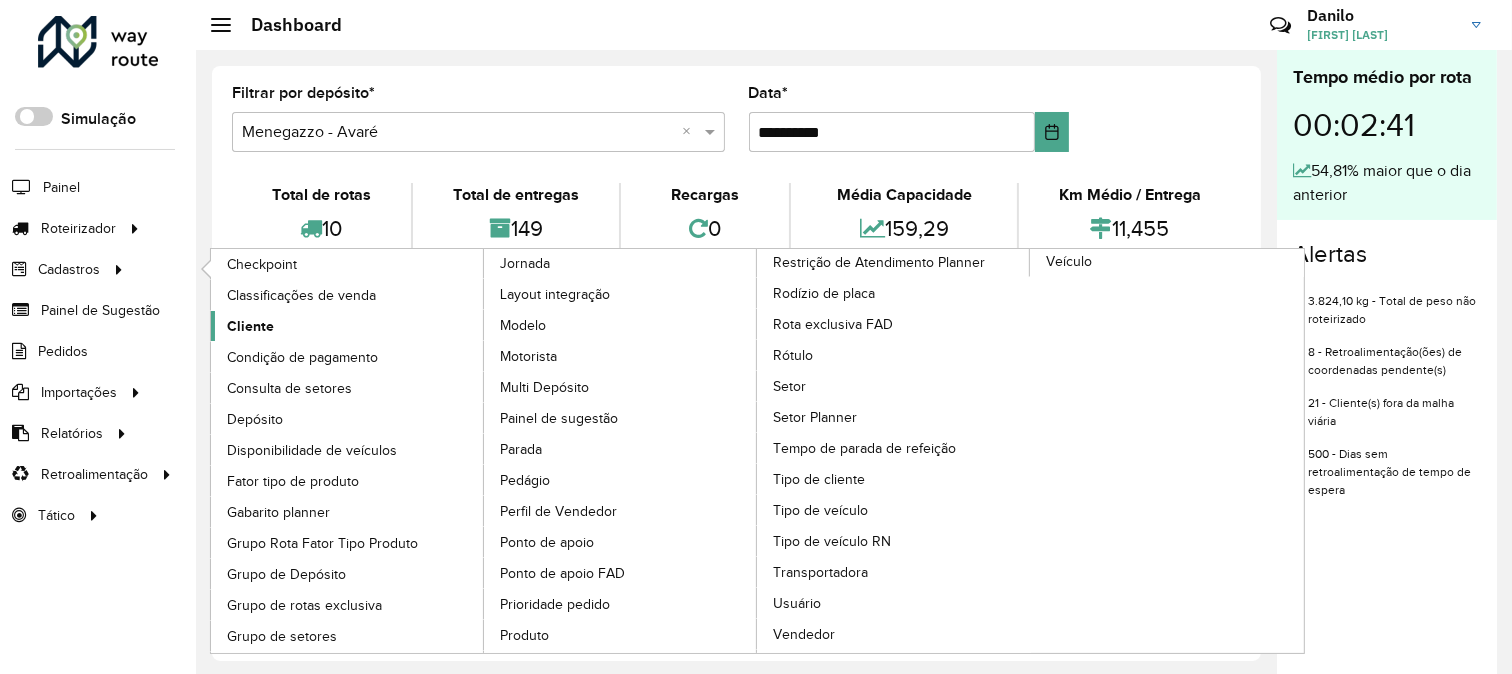 click on "Cliente" 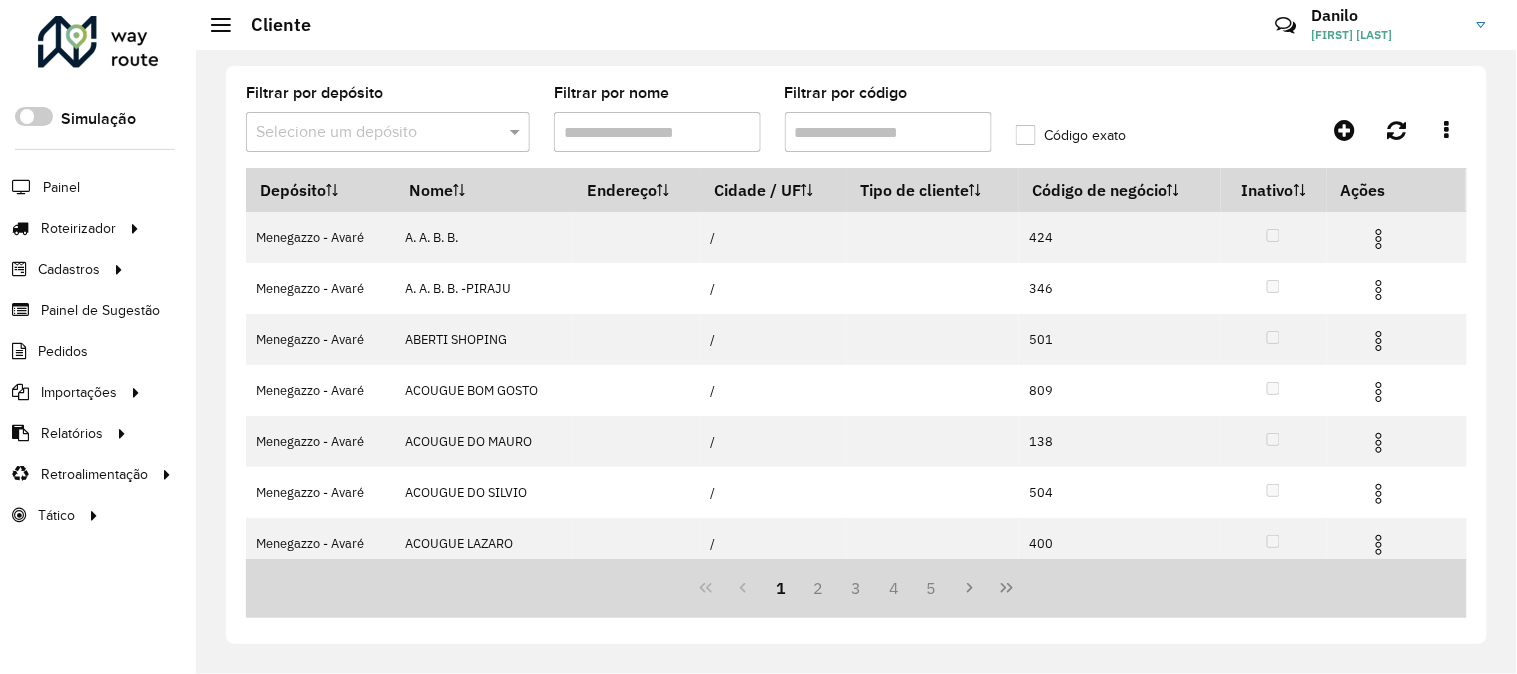 click on "Filtrar por código" at bounding box center (888, 132) 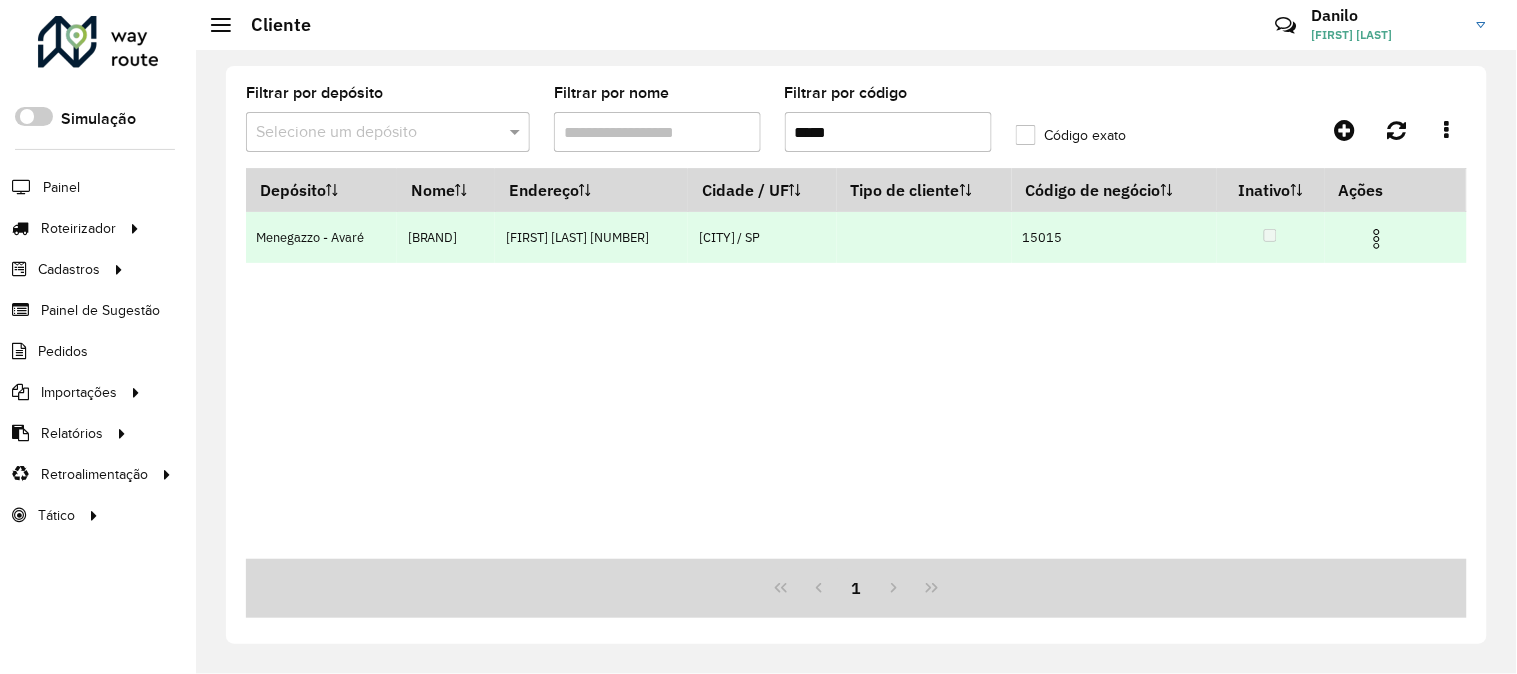 type on "*****" 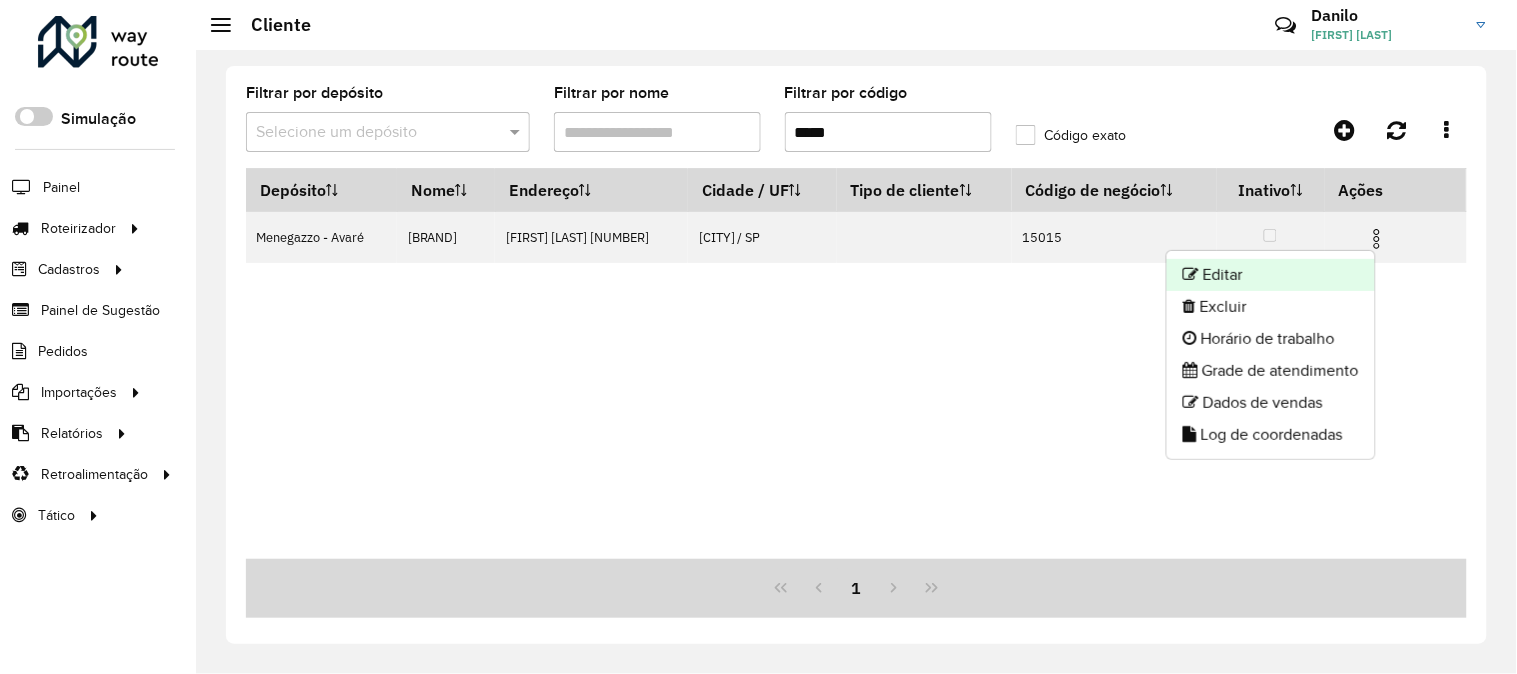 click on "Editar" 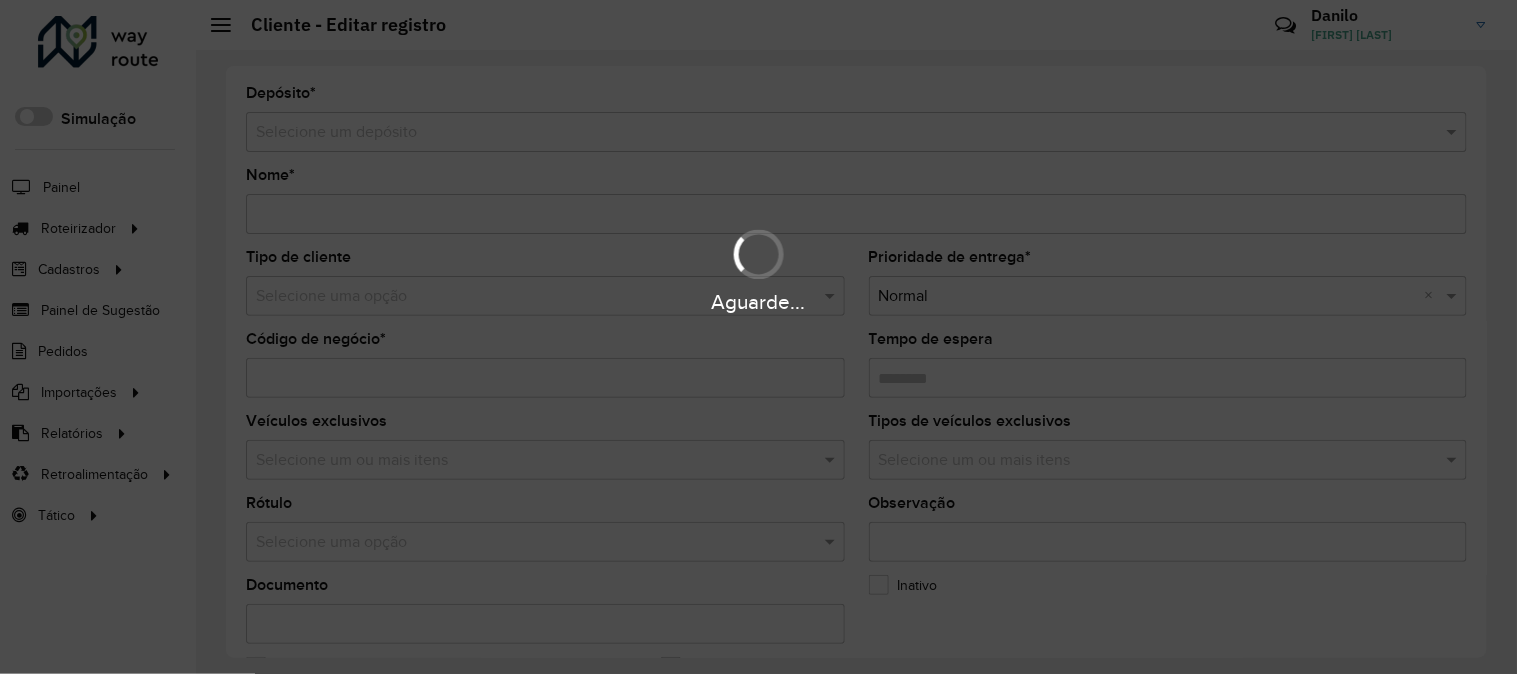 type on "**********" 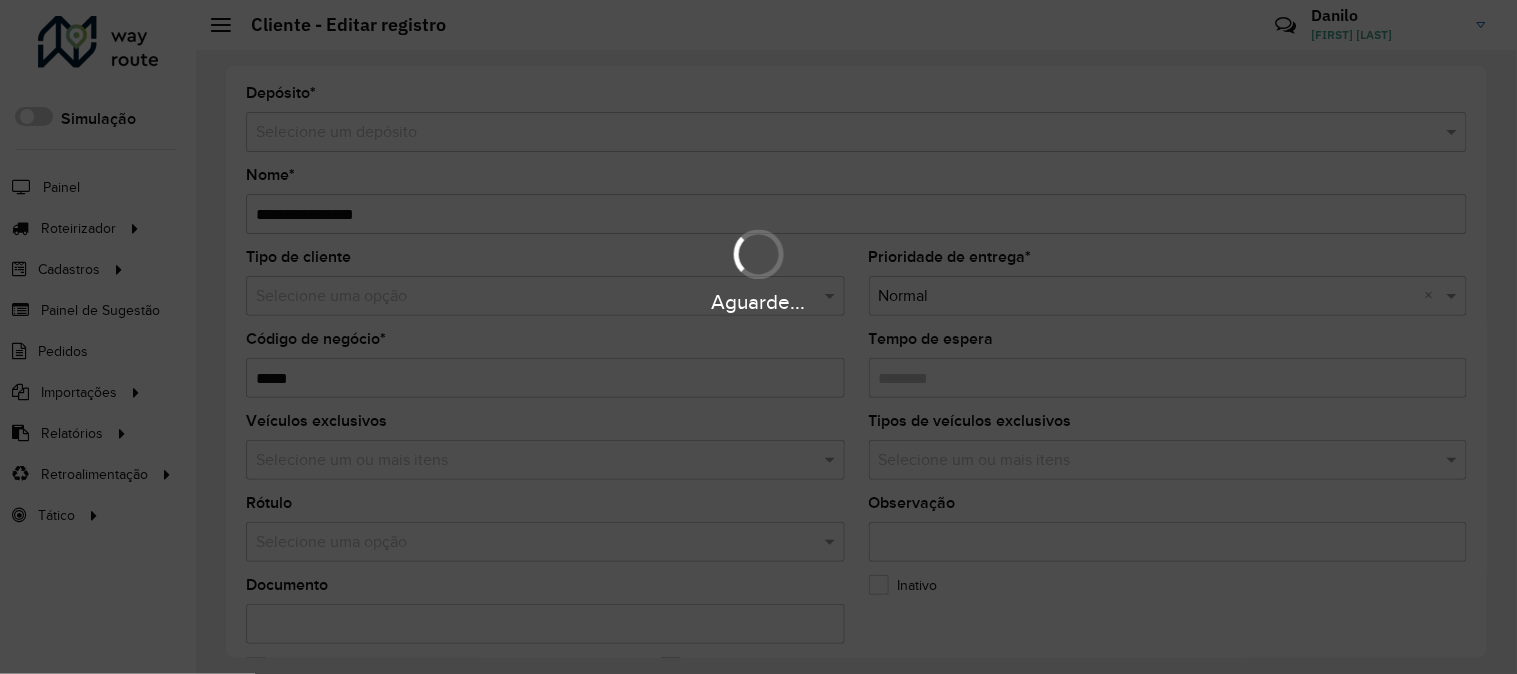 type on "********" 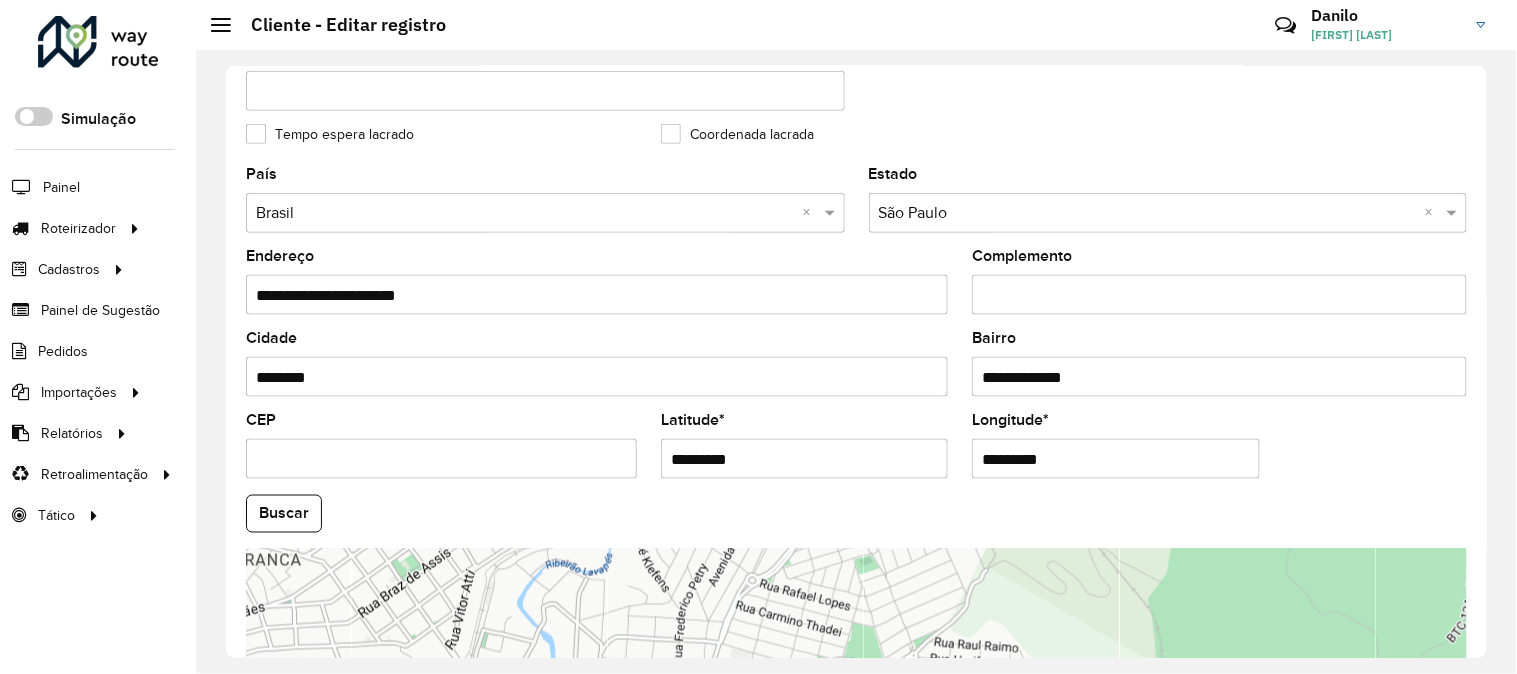 scroll, scrollTop: 225, scrollLeft: 0, axis: vertical 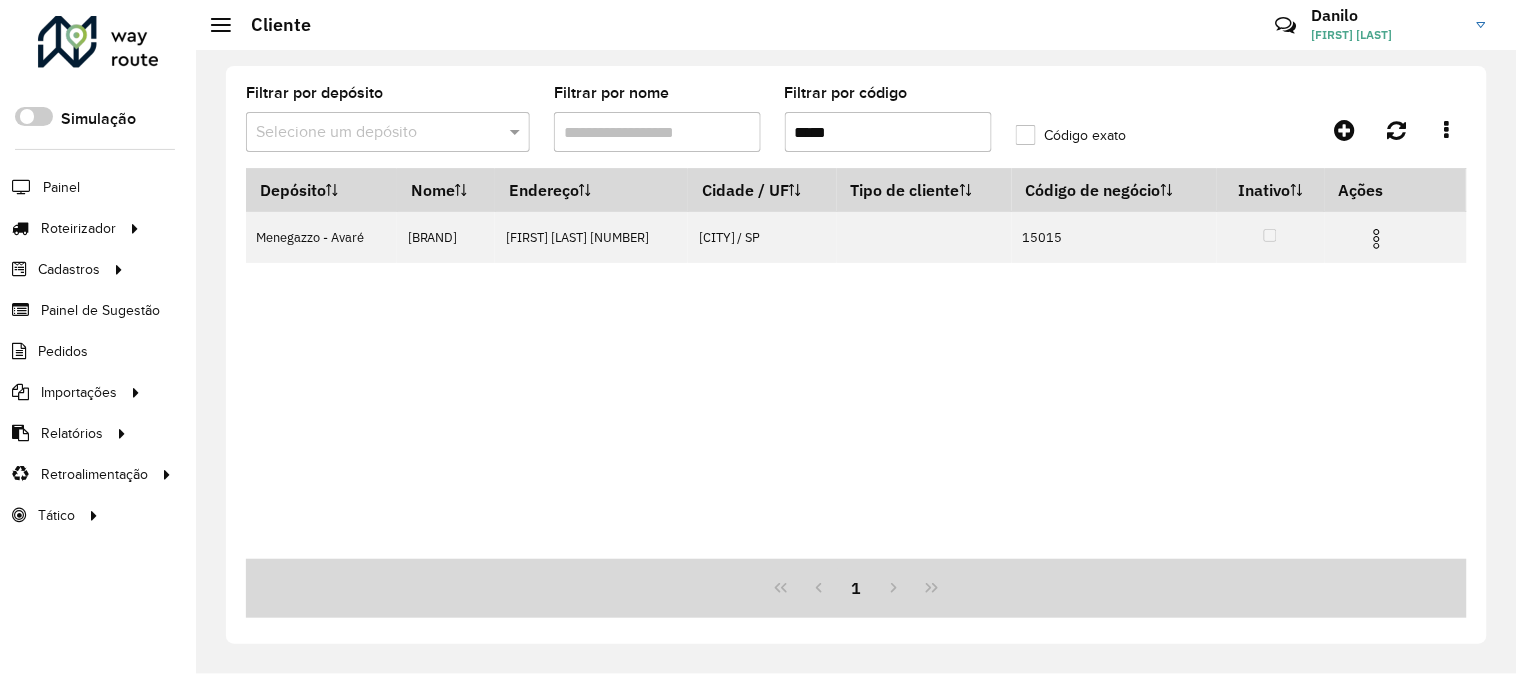 drag, startPoint x: 864, startPoint y: 128, endPoint x: 555, endPoint y: 94, distance: 310.86493 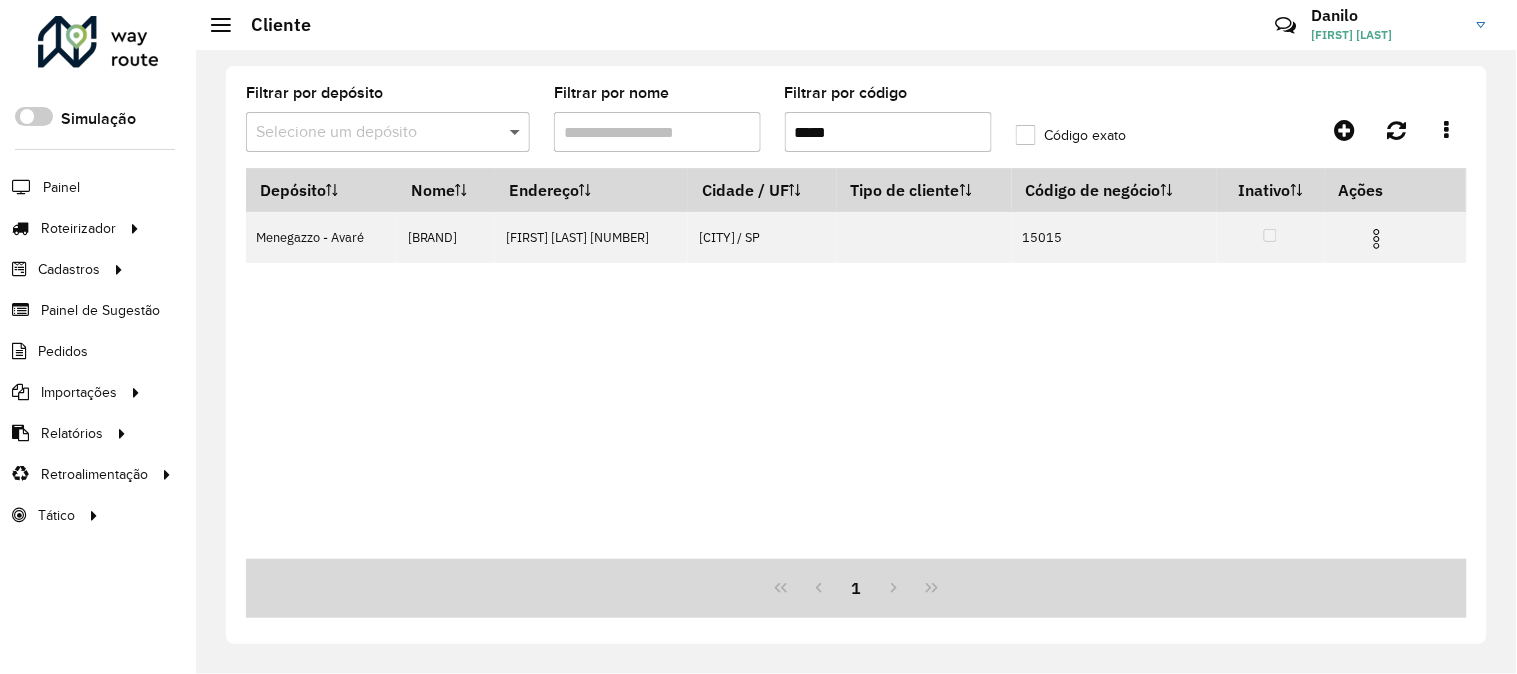 click at bounding box center (517, 132) 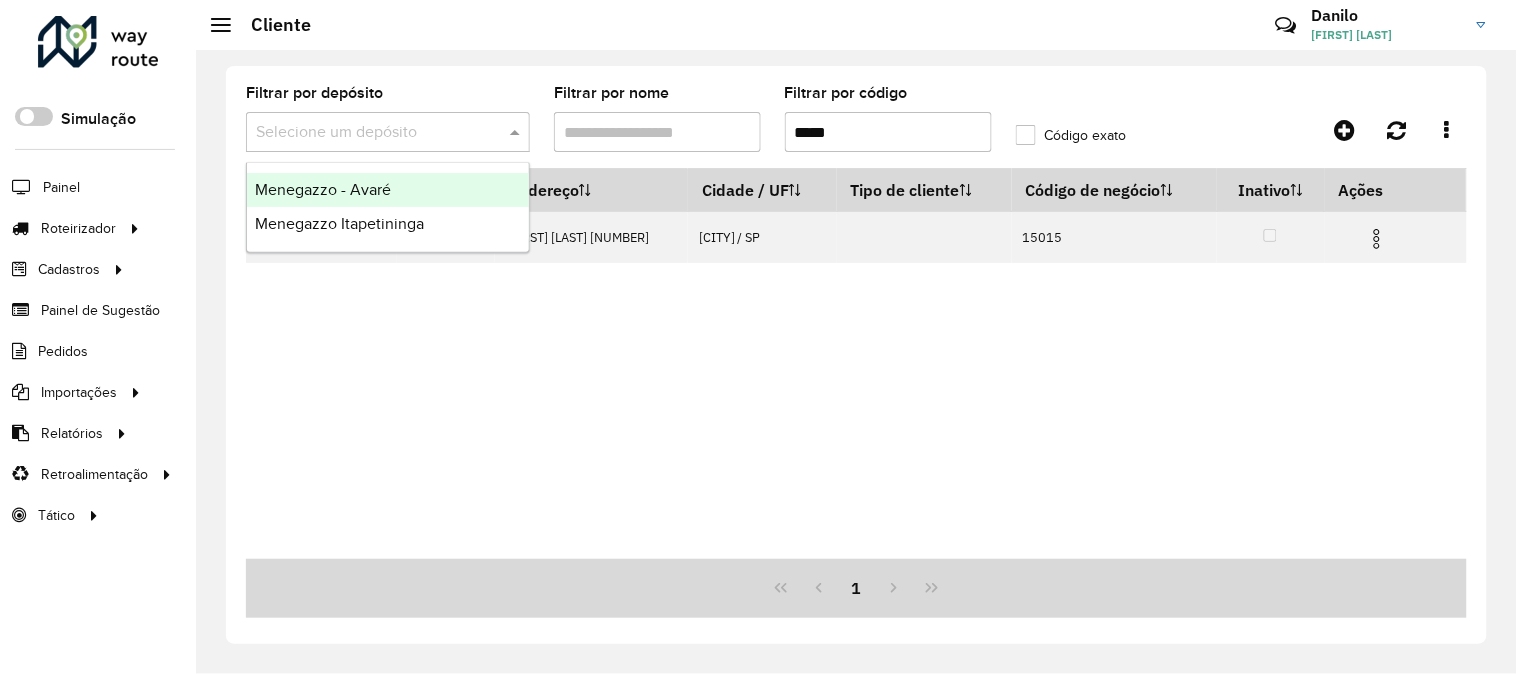 click on "Menegazzo - Avaré" at bounding box center (388, 190) 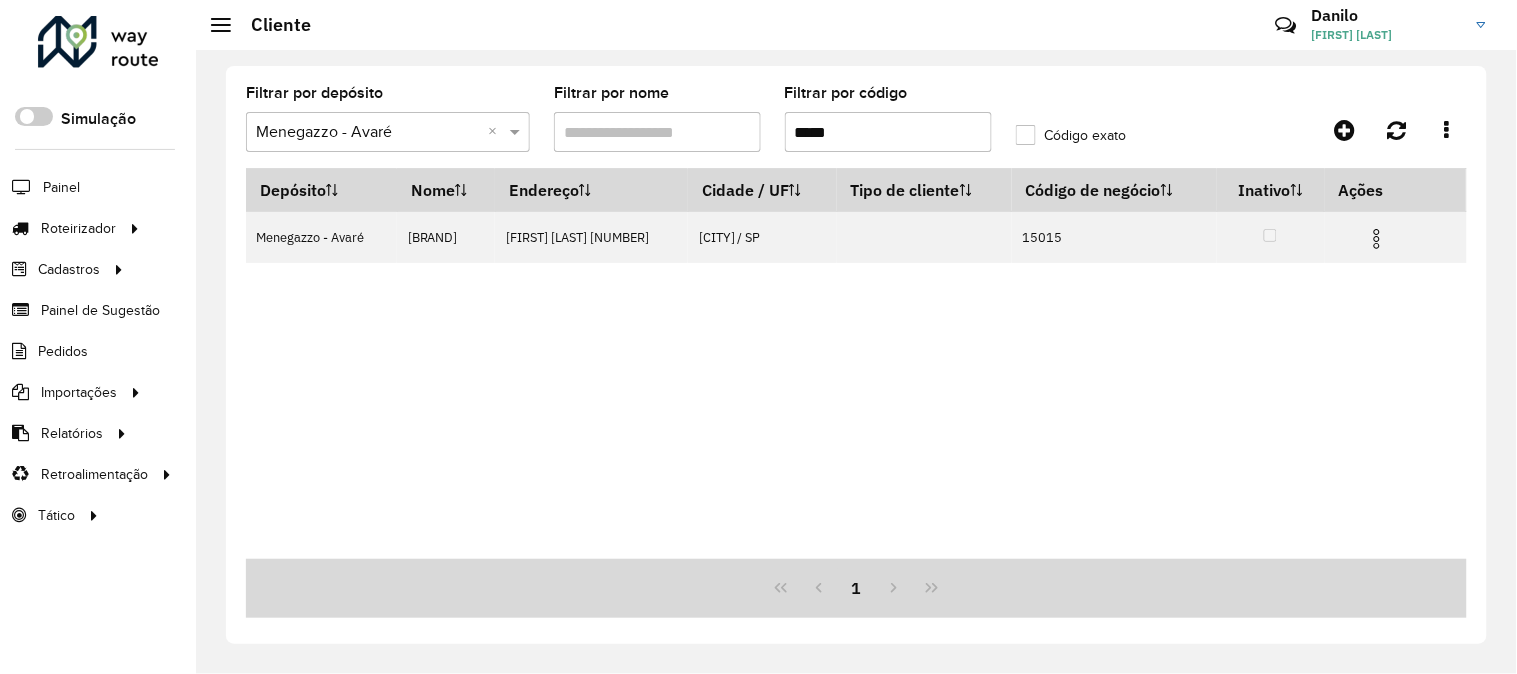 drag, startPoint x: 836, startPoint y: 130, endPoint x: 722, endPoint y: 130, distance: 114 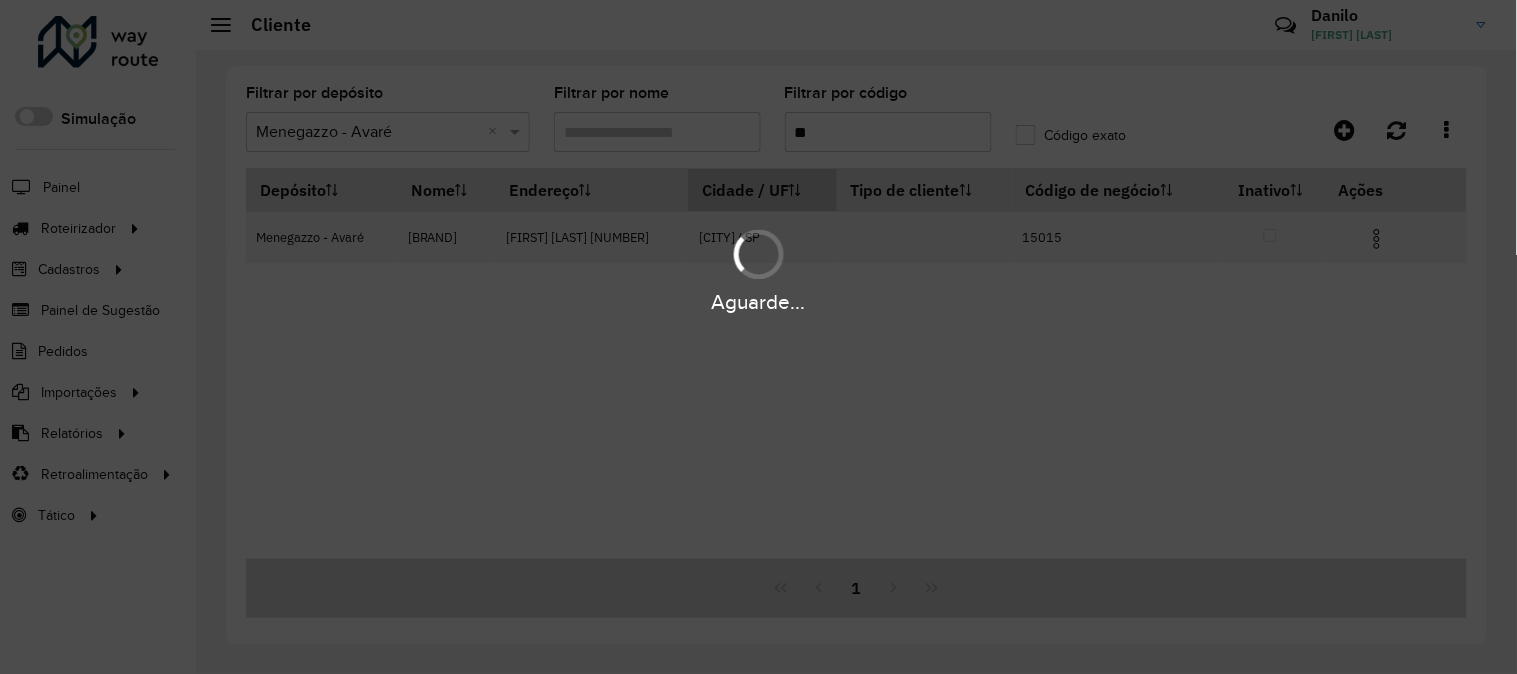 type on "*" 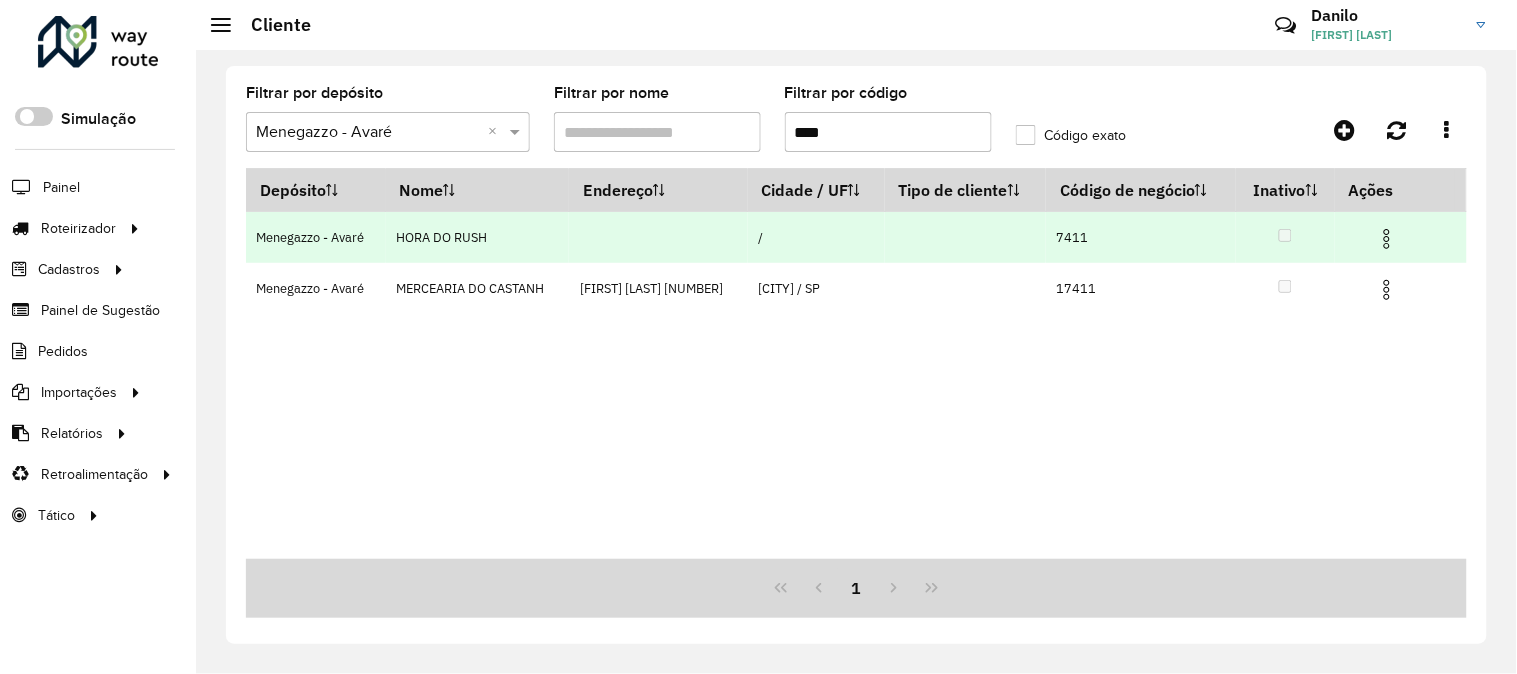 type on "****" 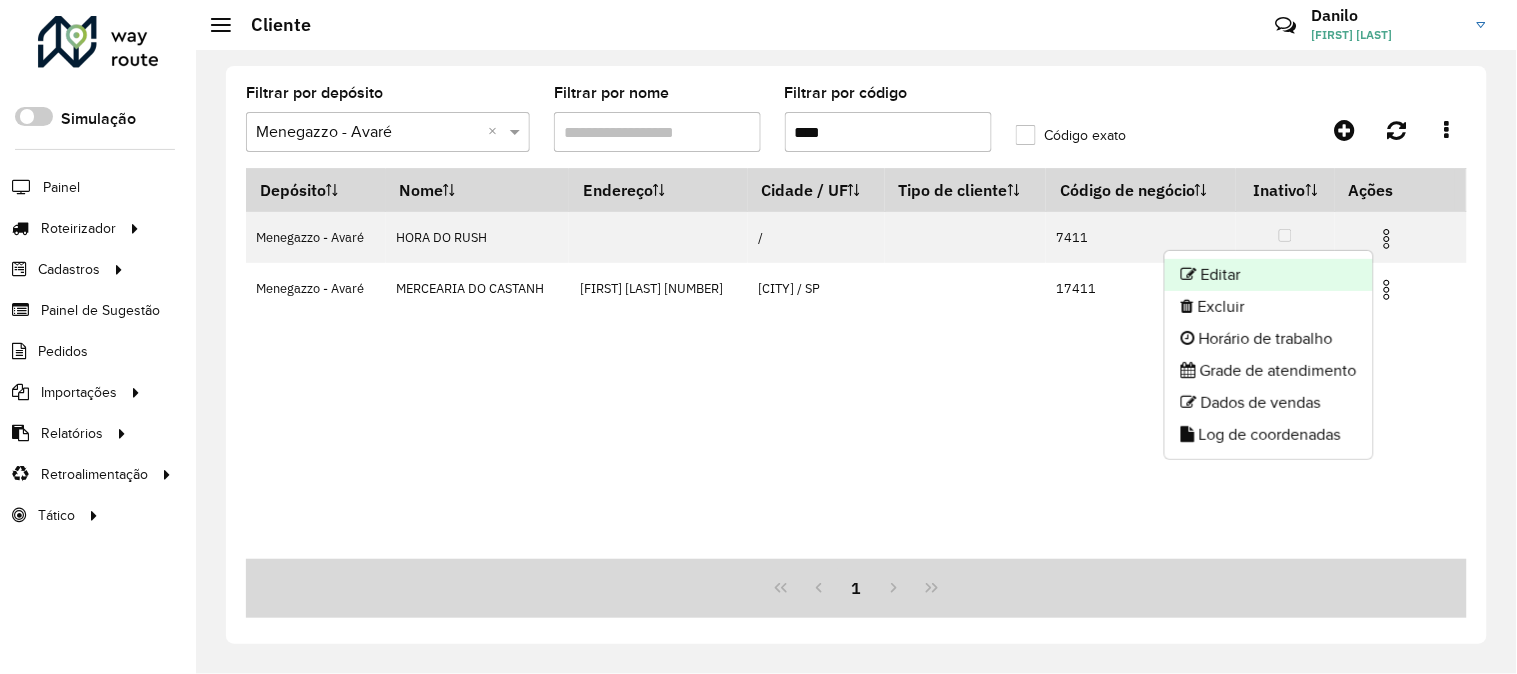 click on "Editar" 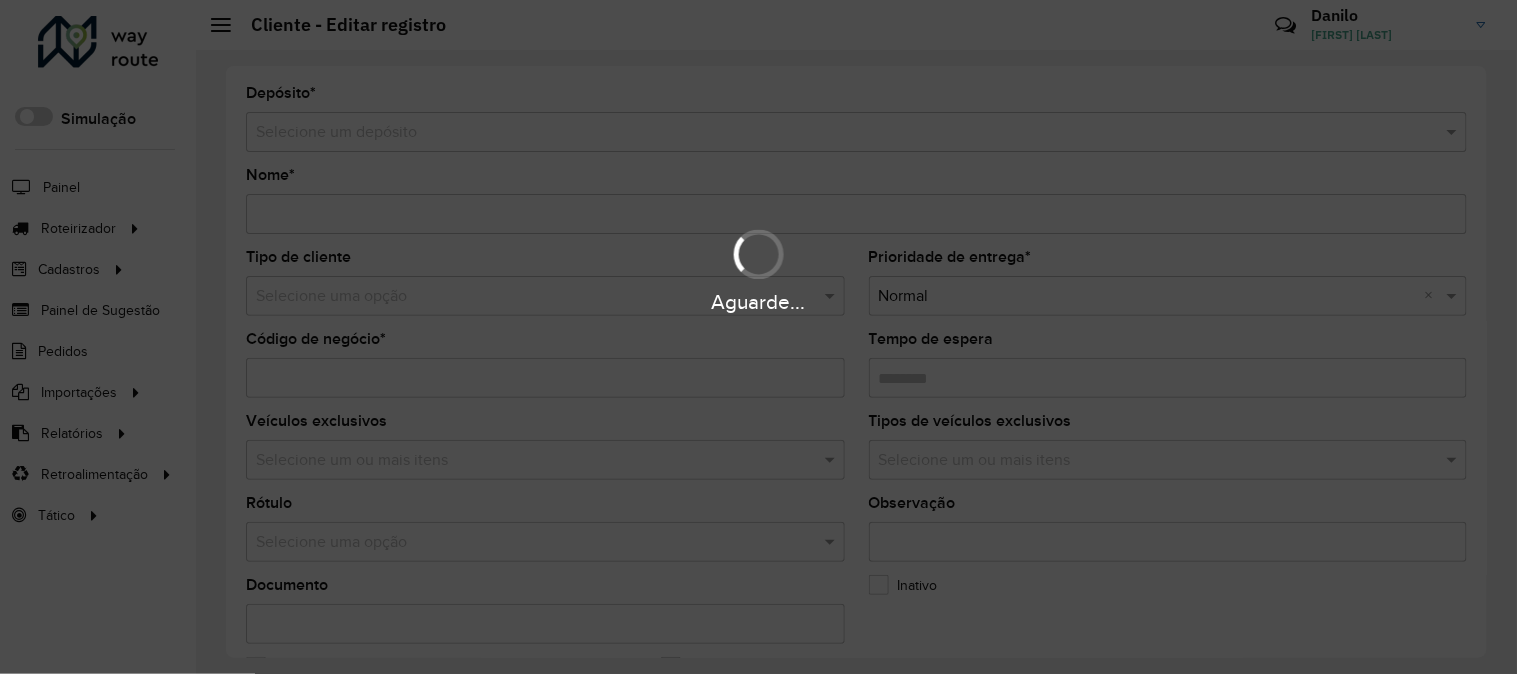 type on "**********" 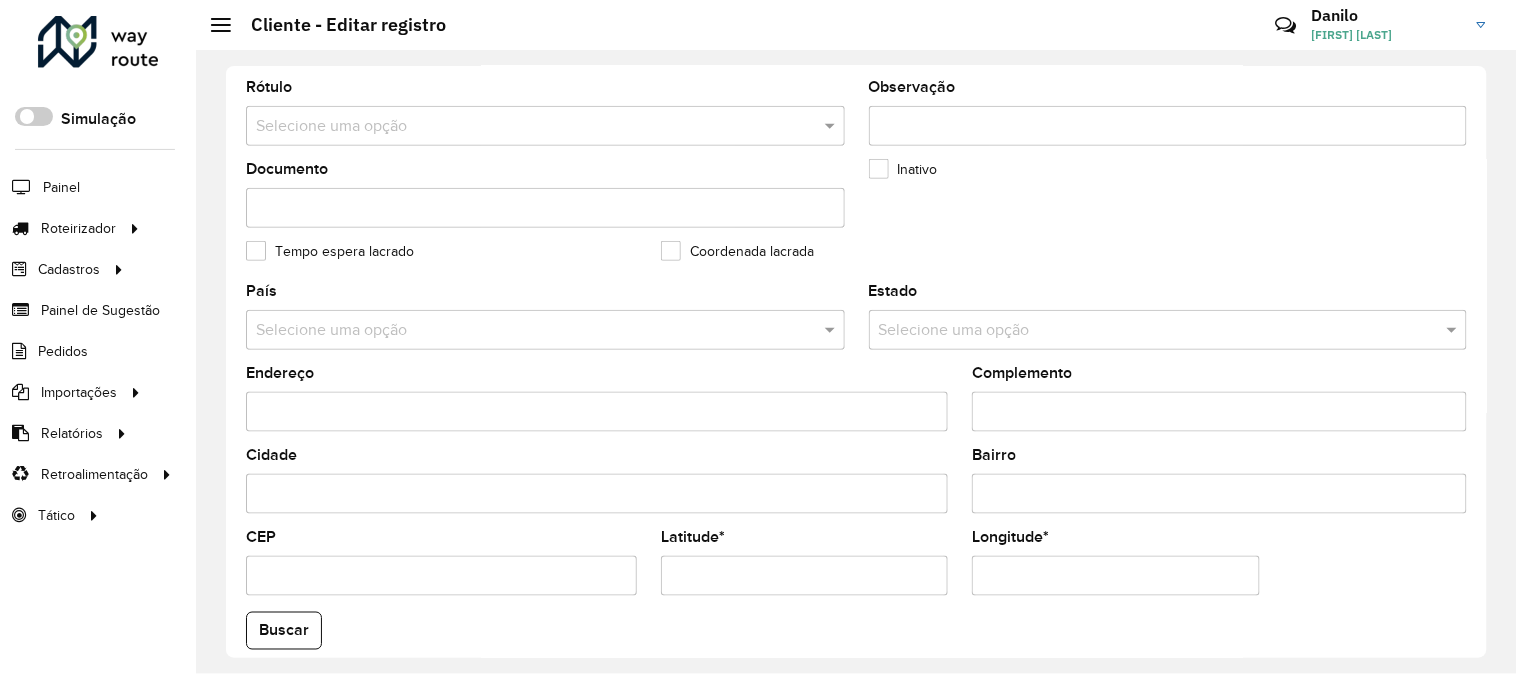 scroll, scrollTop: 817, scrollLeft: 0, axis: vertical 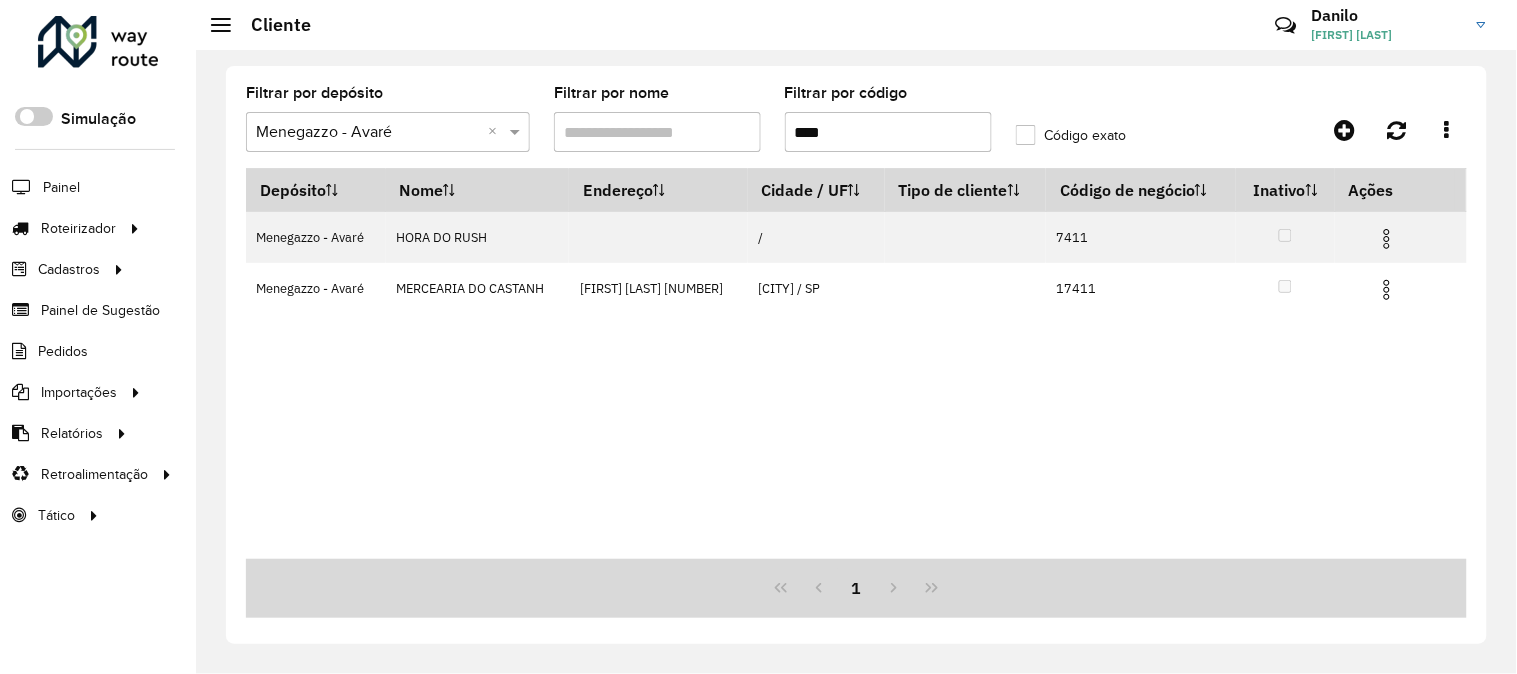 drag, startPoint x: 741, startPoint y: 127, endPoint x: 665, endPoint y: 116, distance: 76.79192 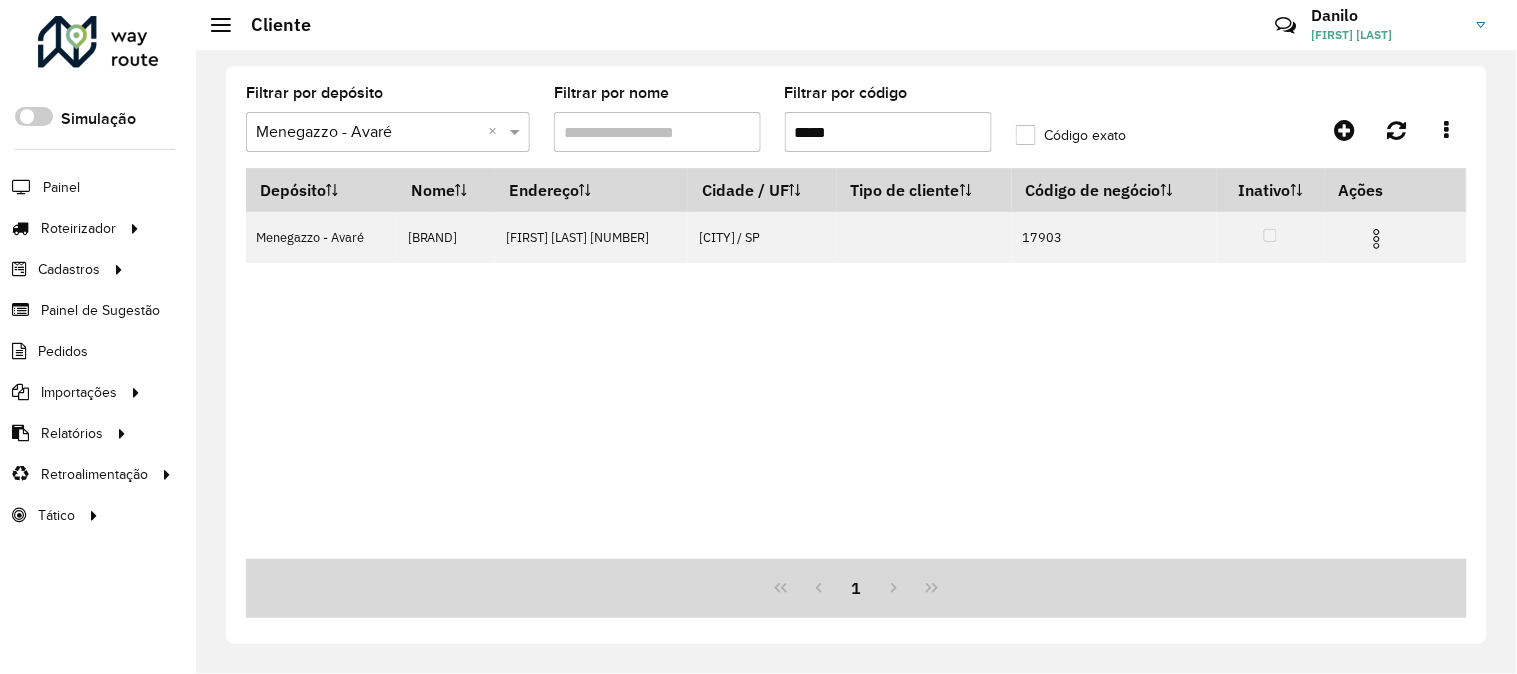 type on "*****" 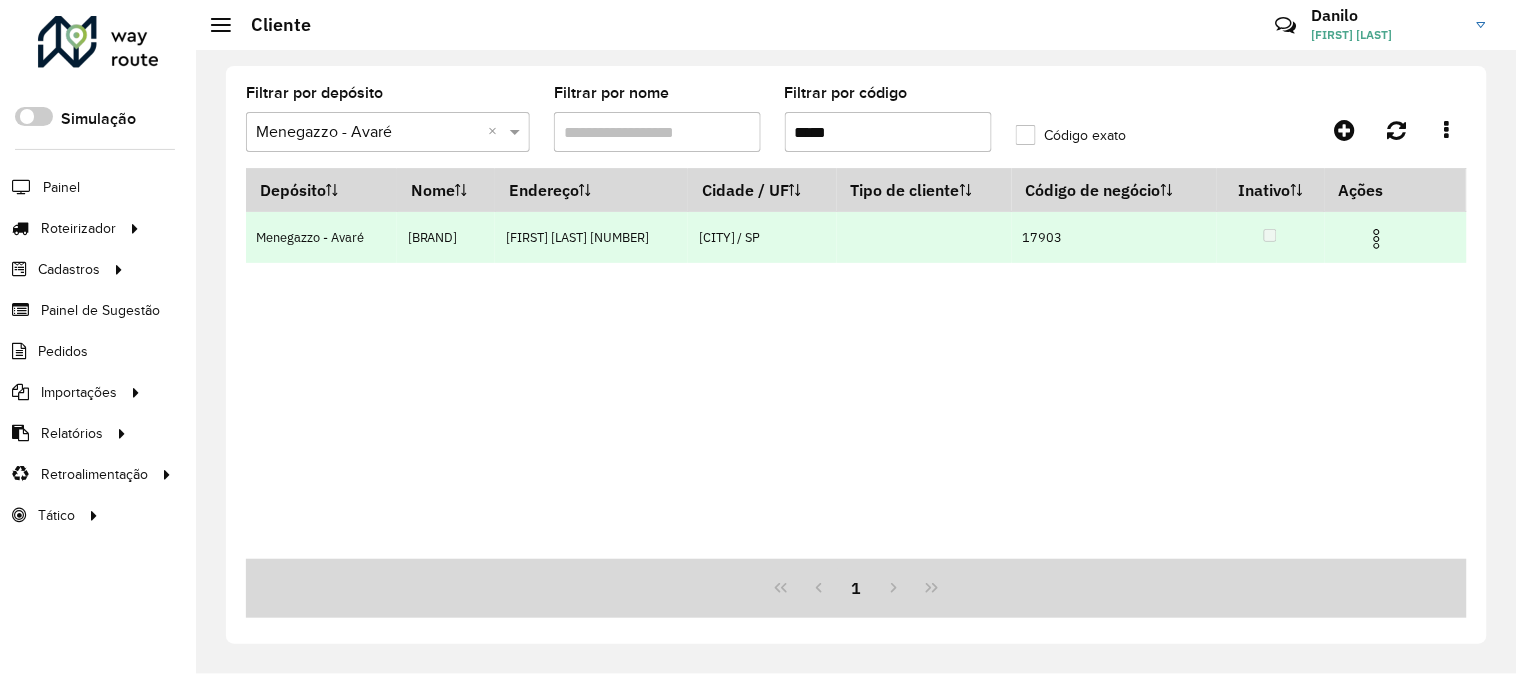 click at bounding box center [1377, 239] 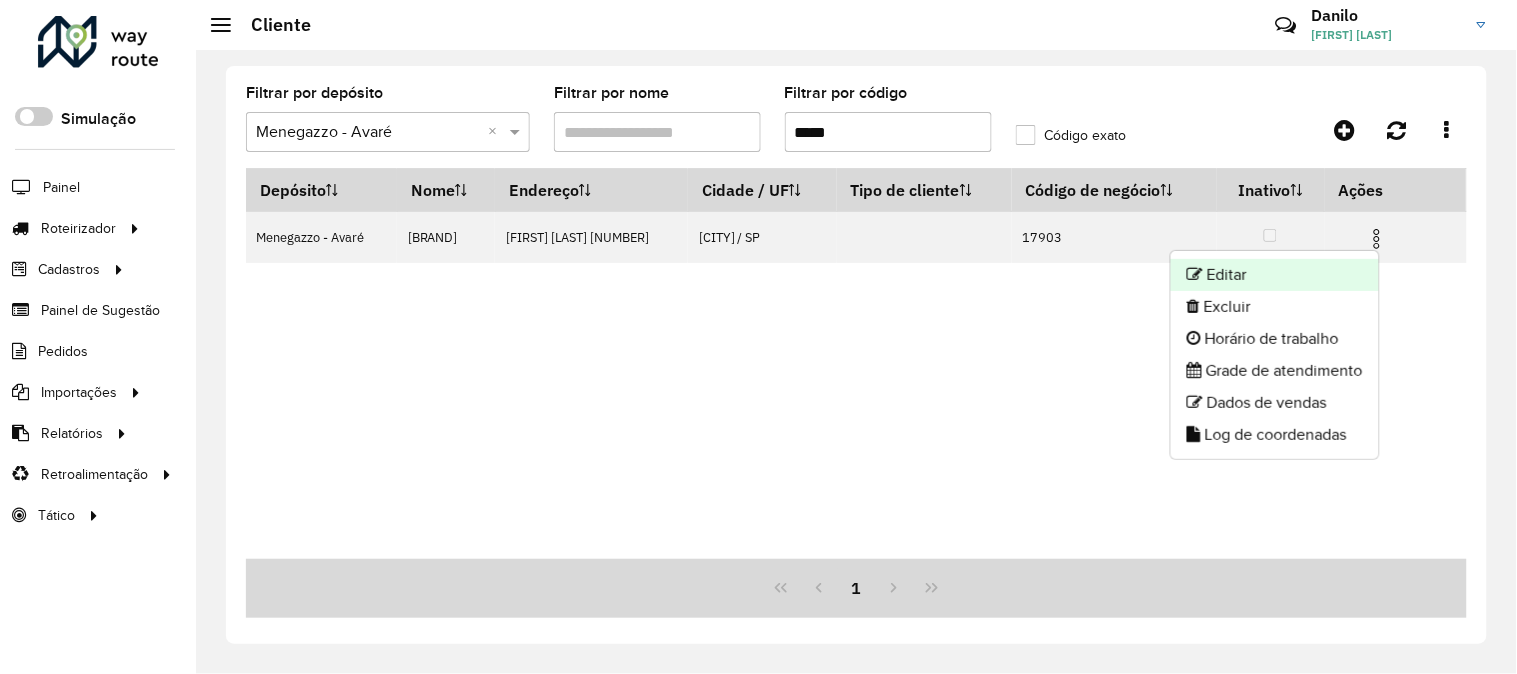 click on "Editar" 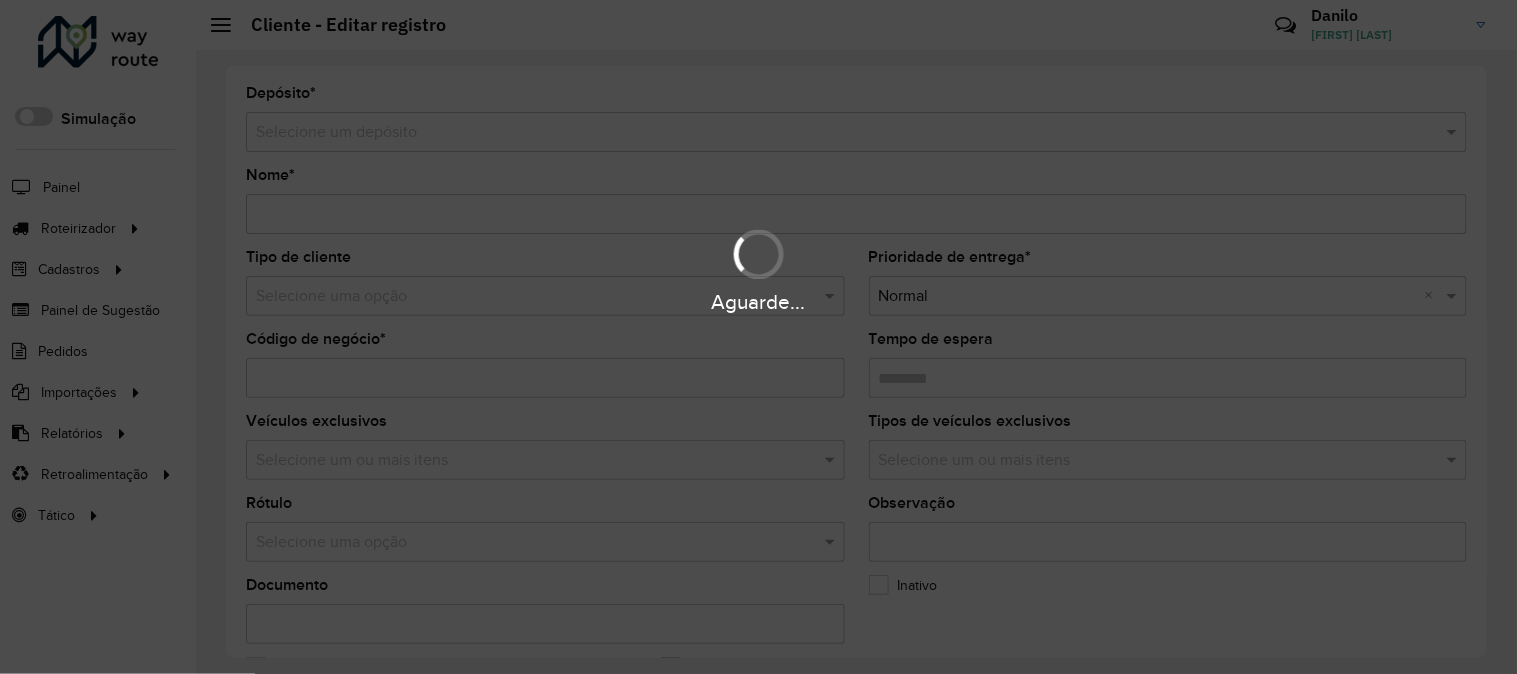 type on "**********" 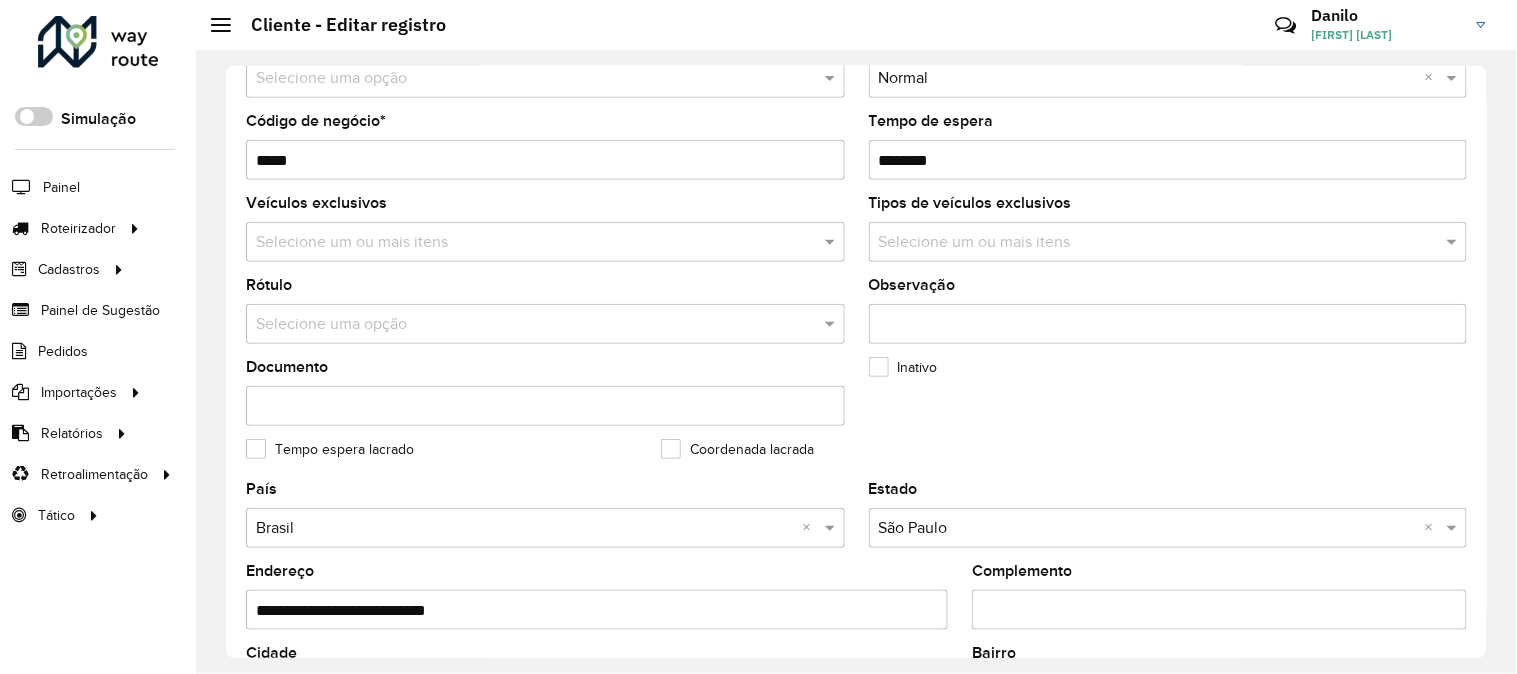 scroll, scrollTop: 741, scrollLeft: 0, axis: vertical 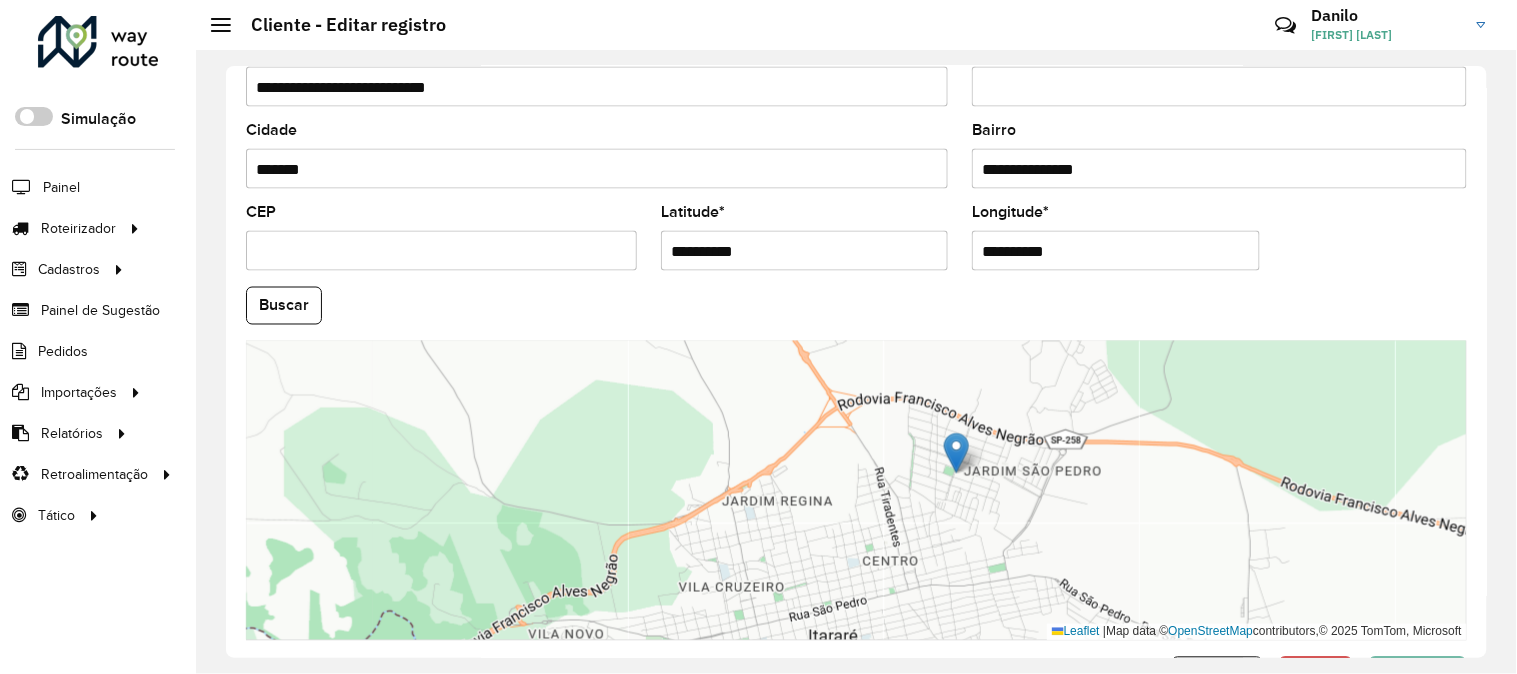 click on "Roteirizador AmbevTech" 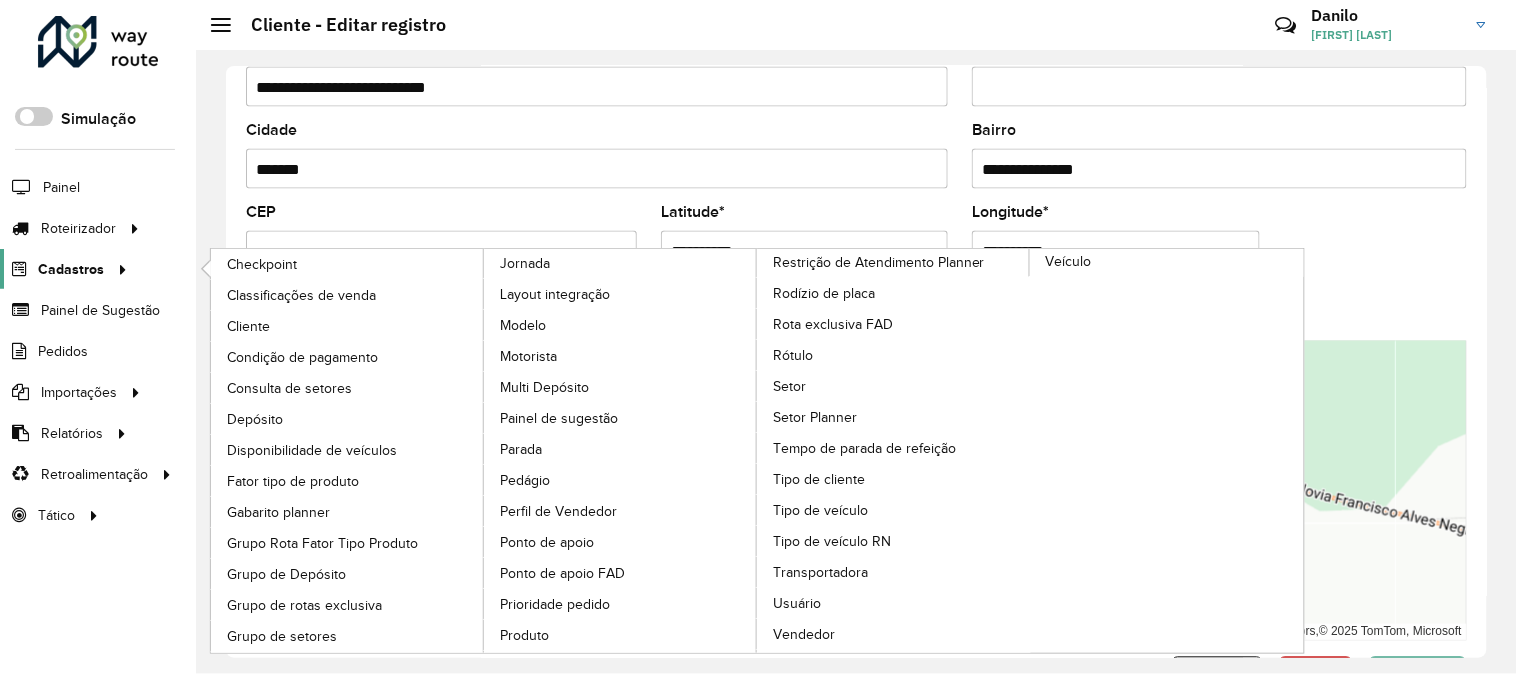 drag, startPoint x: 108, startPoint y: 272, endPoint x: 165, endPoint y: 268, distance: 57.14018 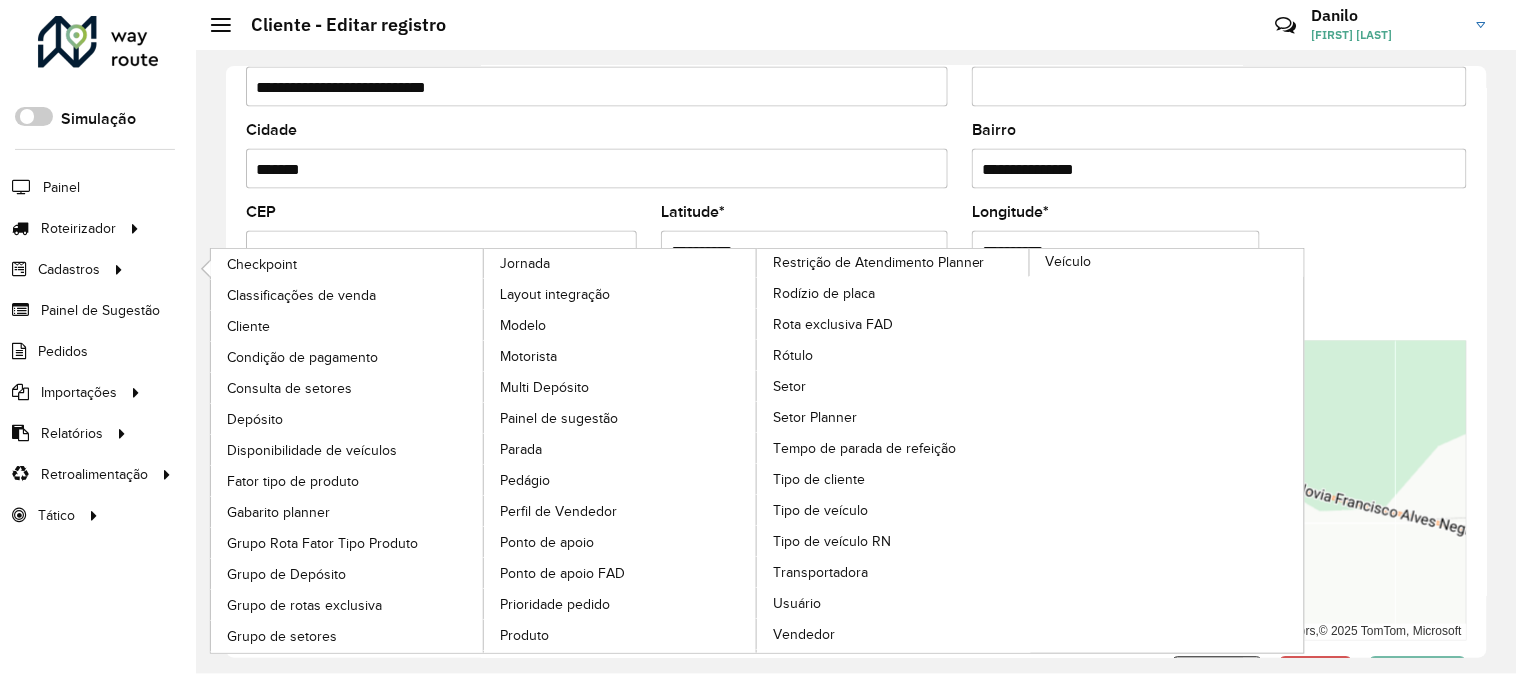 click 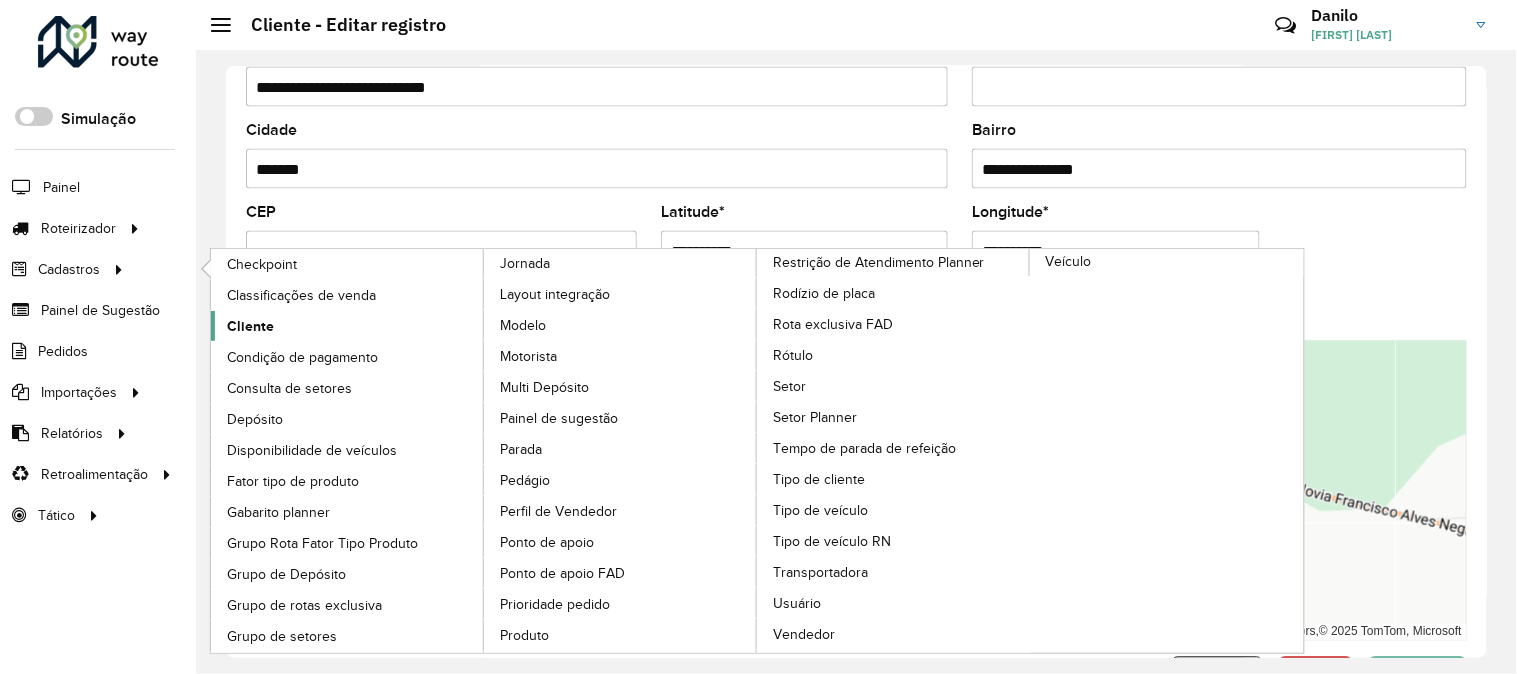 click on "Cliente" 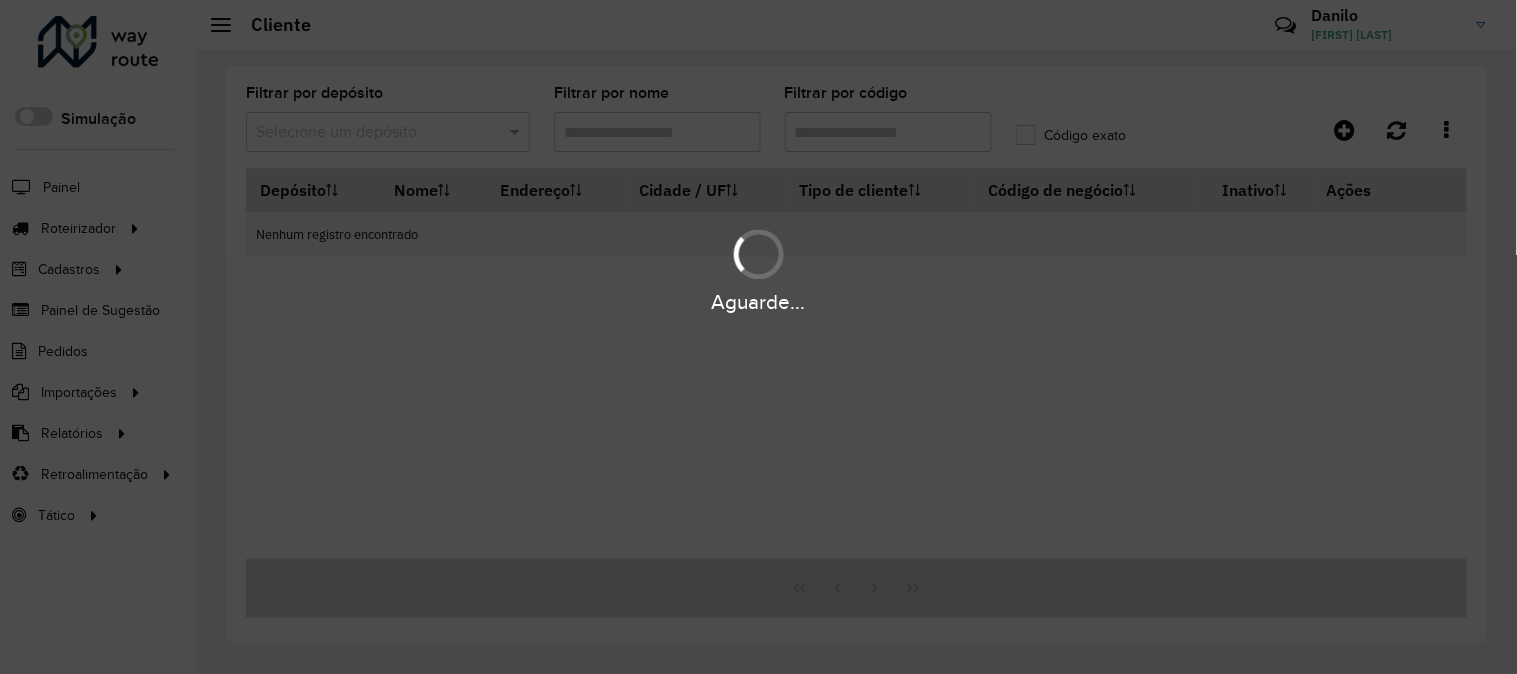type on "*****" 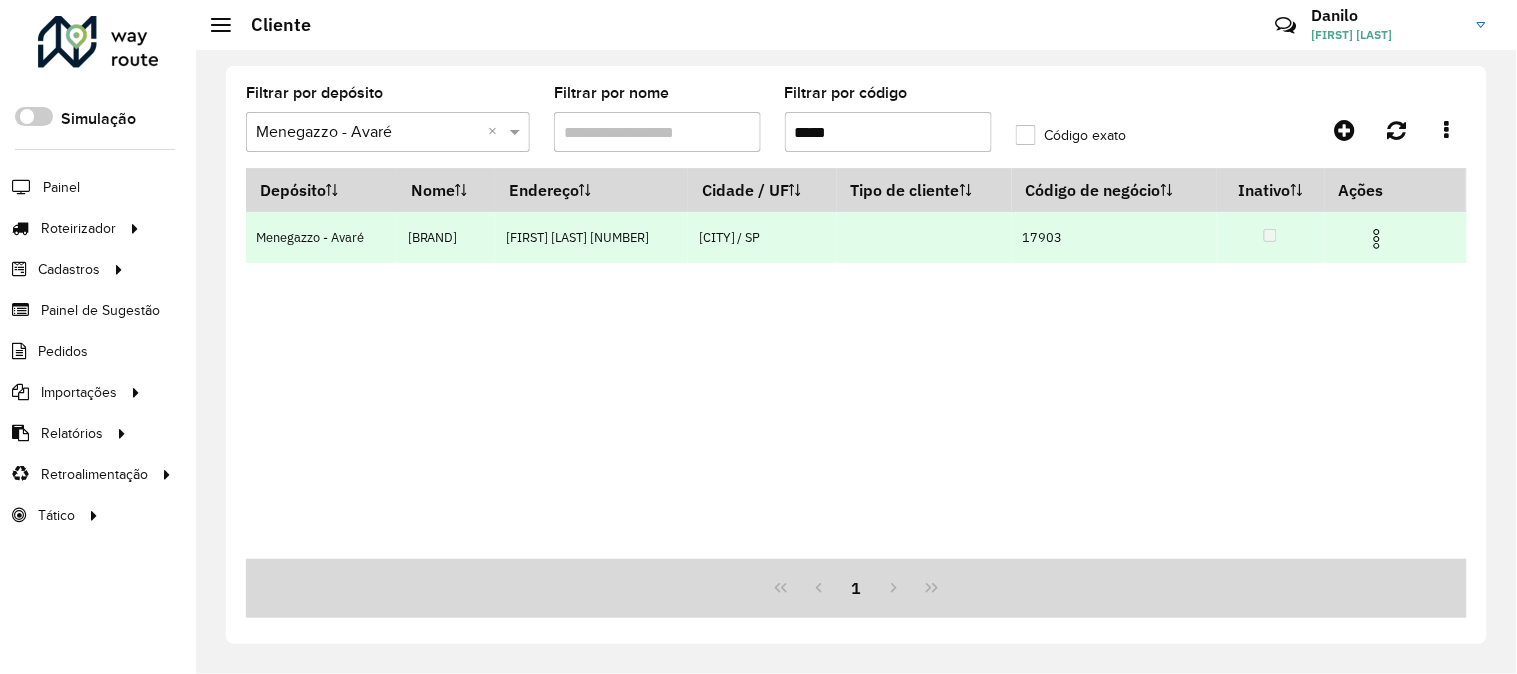 click at bounding box center (1377, 239) 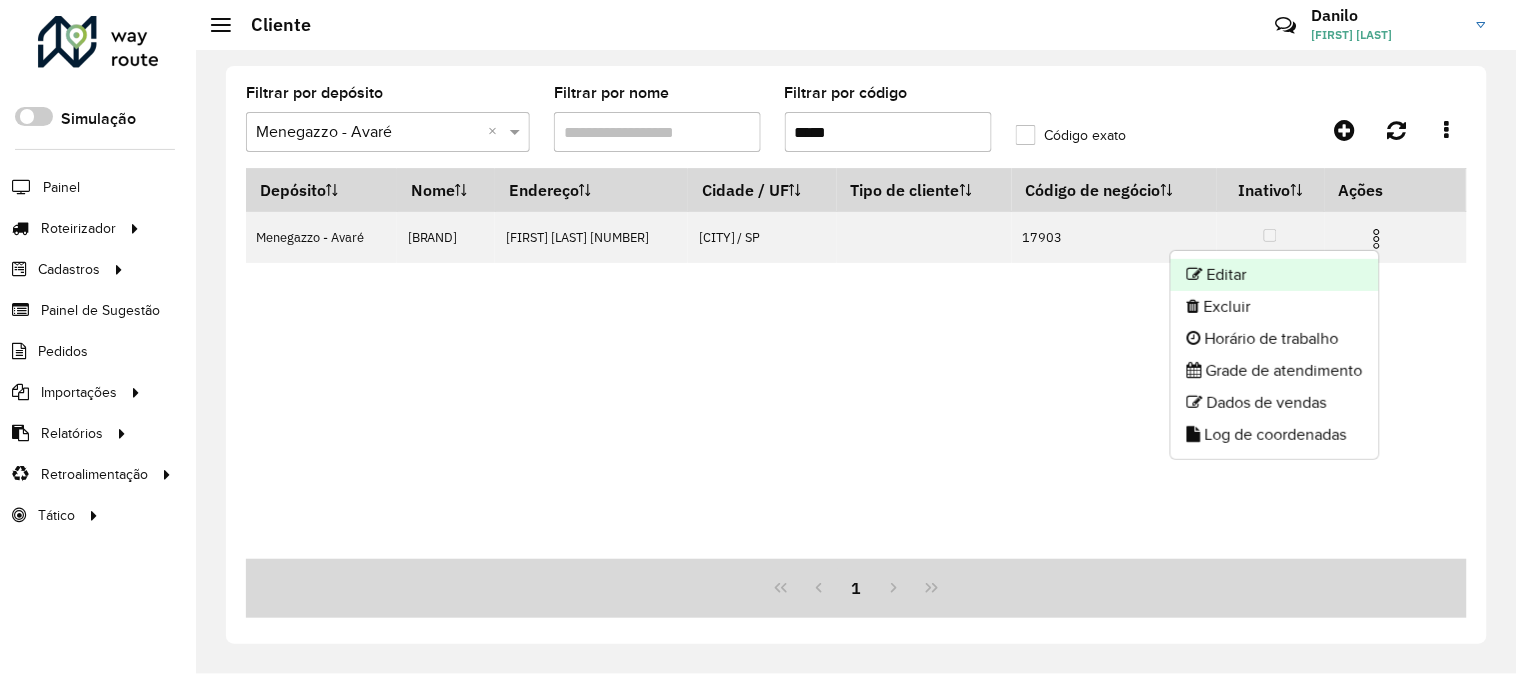 click on "Editar" 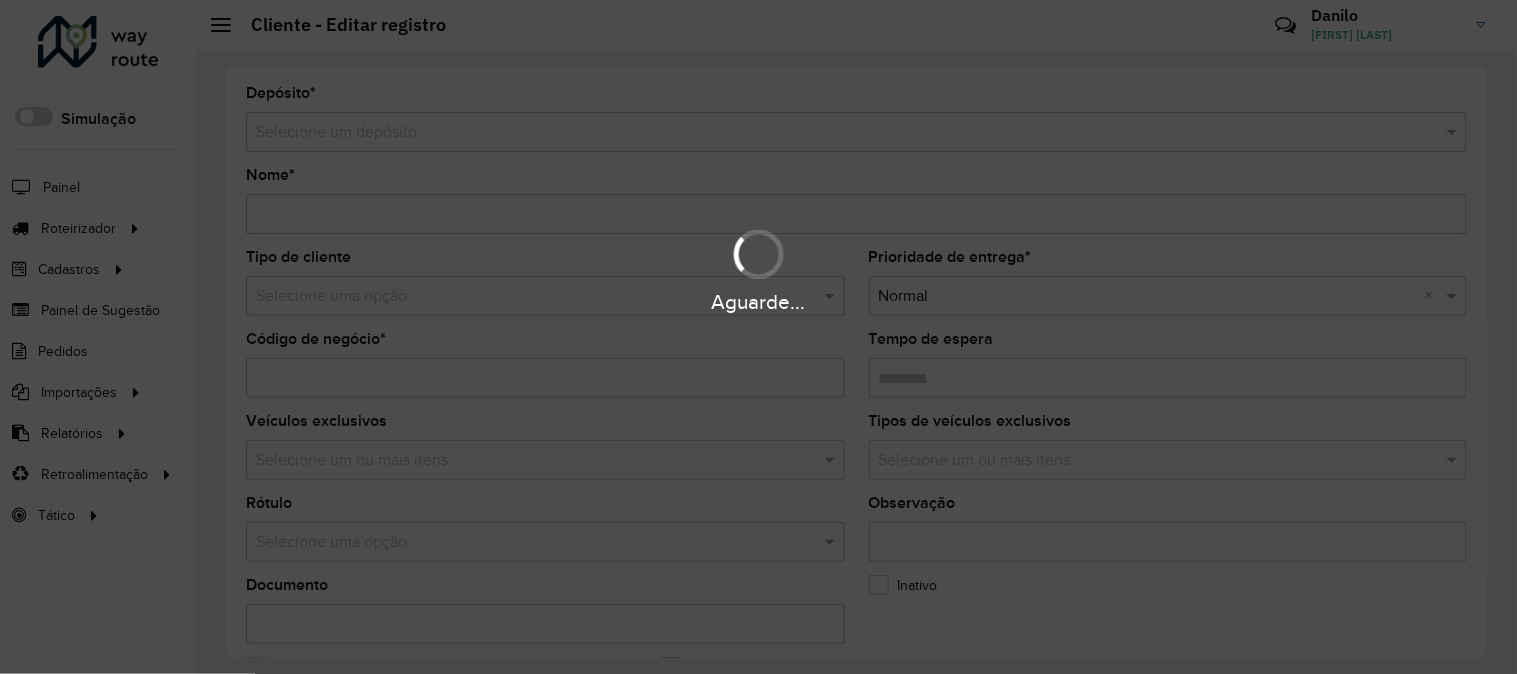 type on "**********" 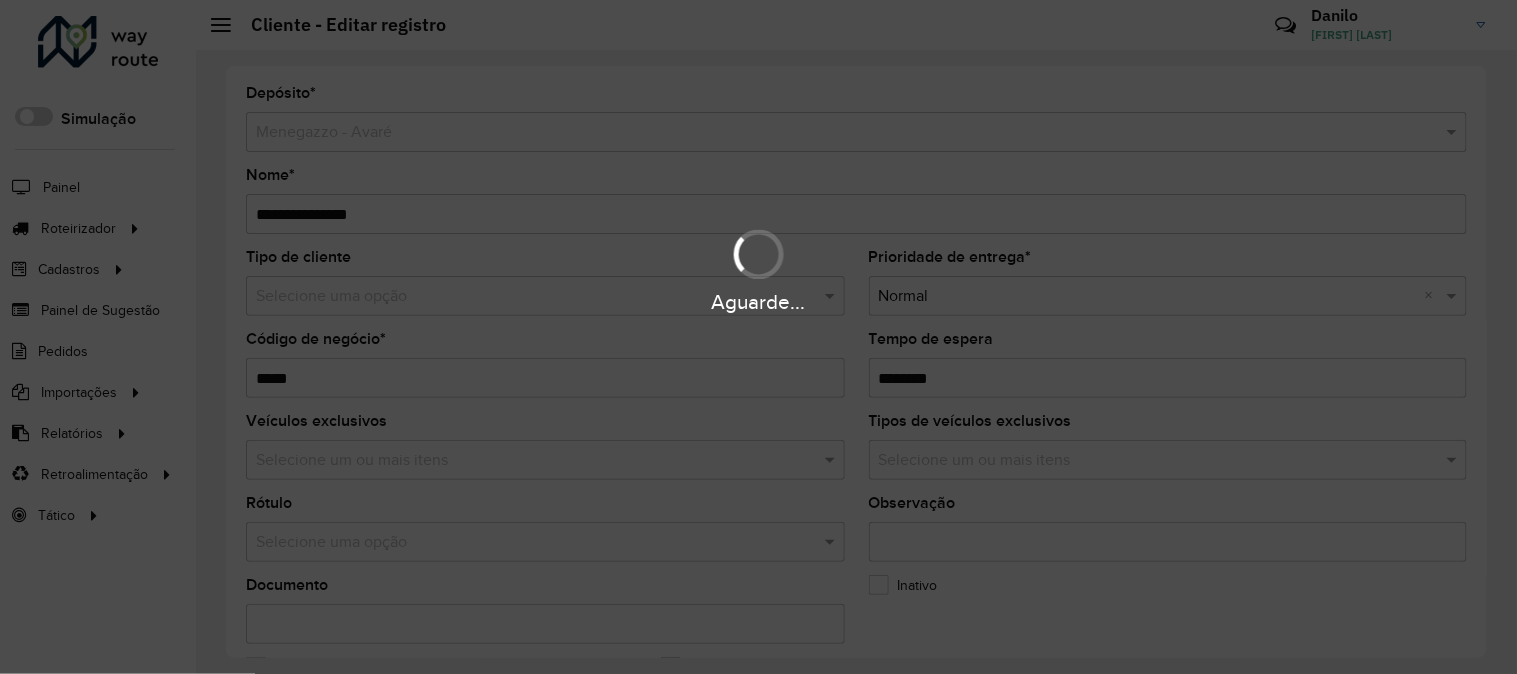 click on "Aguarde..." at bounding box center [758, 269] 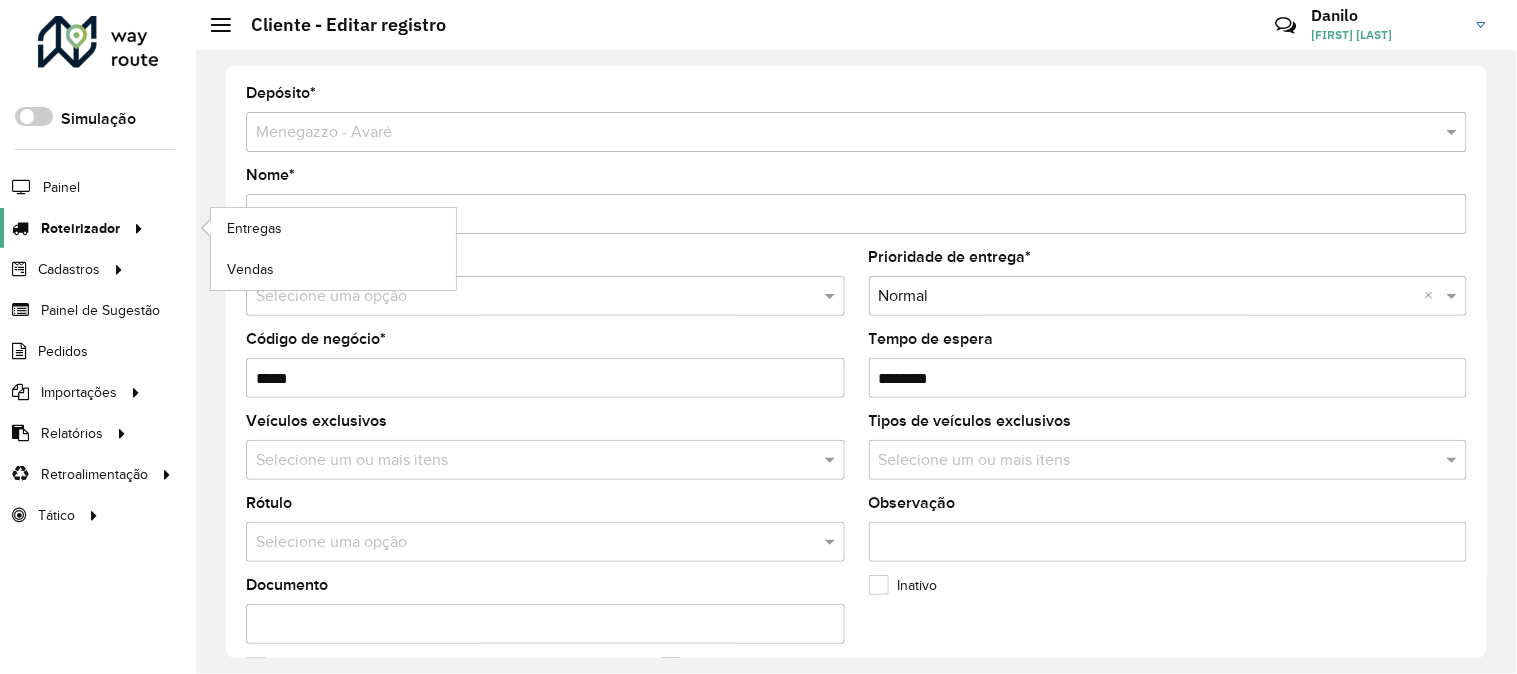click on "Roteirizador" 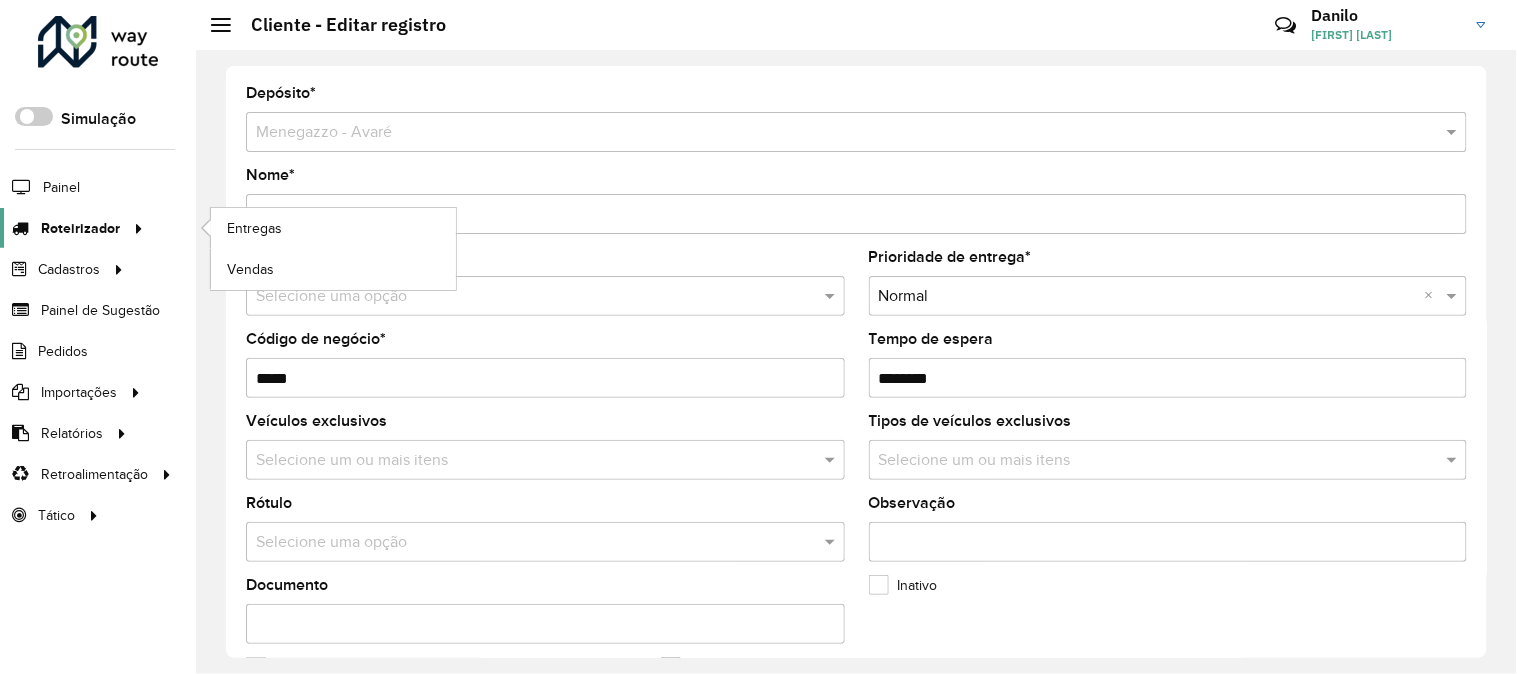 click on "Roteirizador" 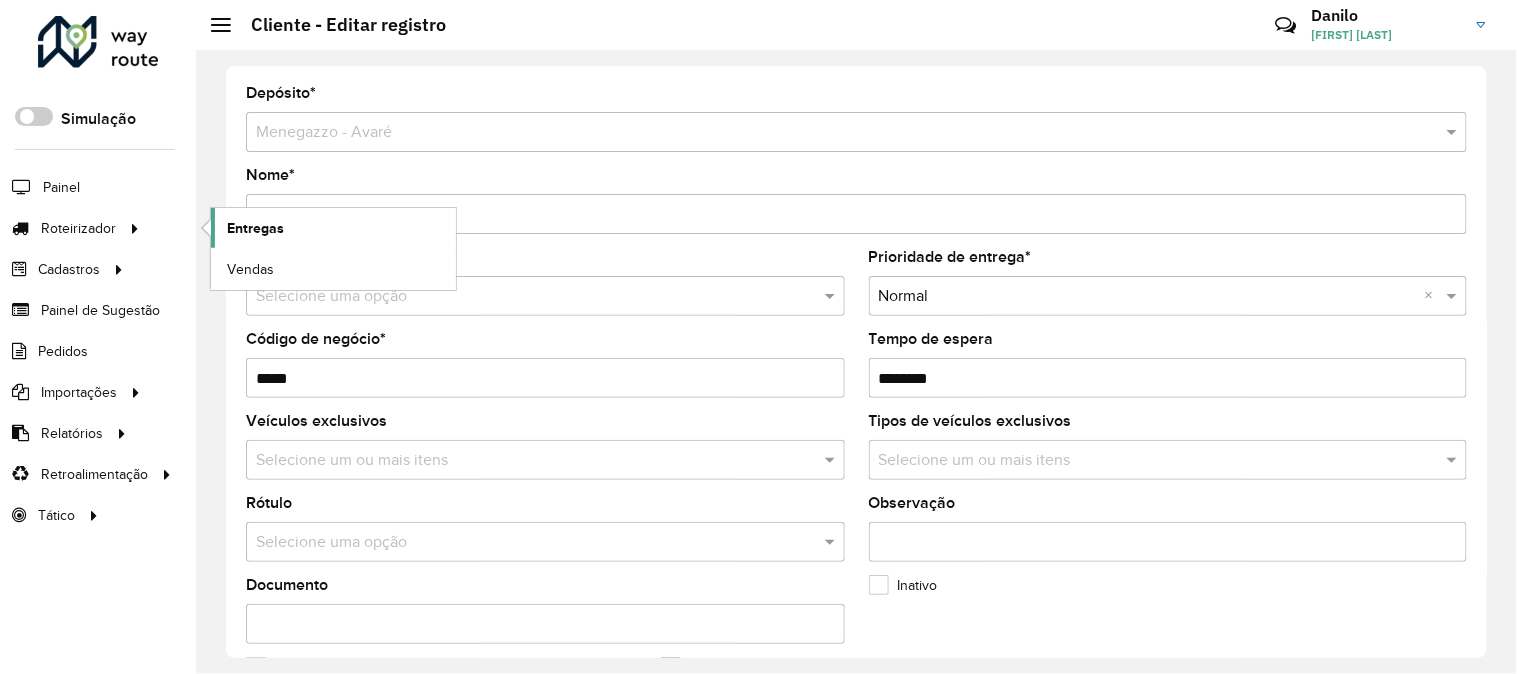 click on "Entregas" 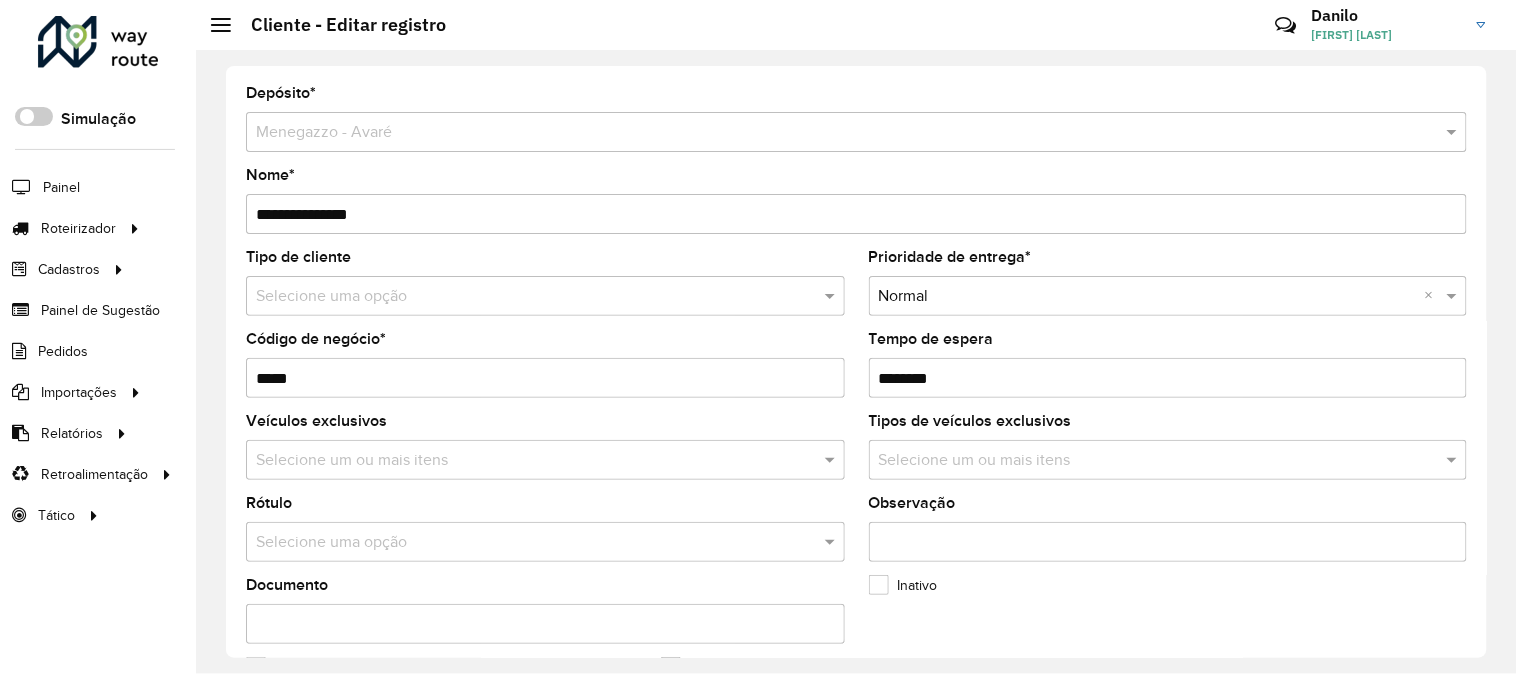 click on "Roteirizador AmbevTech" 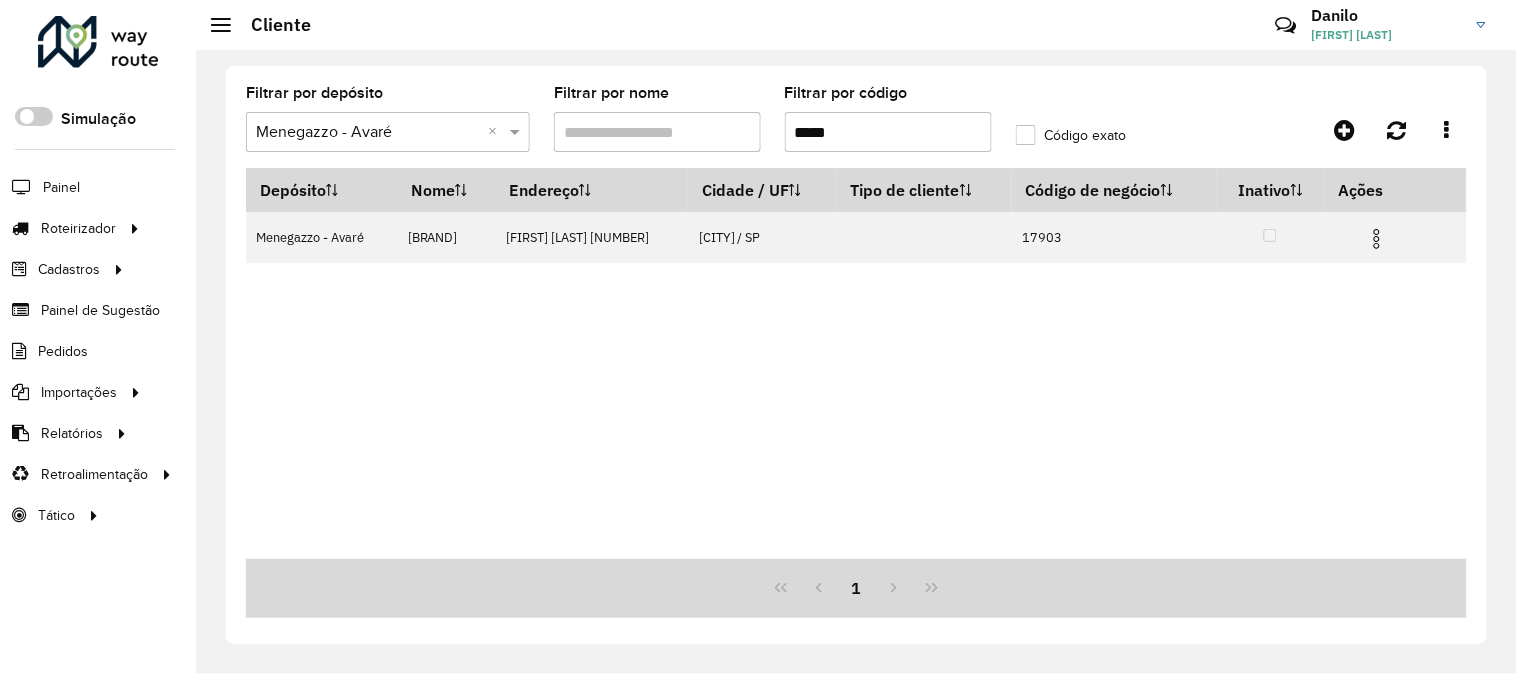 drag, startPoint x: 870, startPoint y: 128, endPoint x: 757, endPoint y: 133, distance: 113.110565 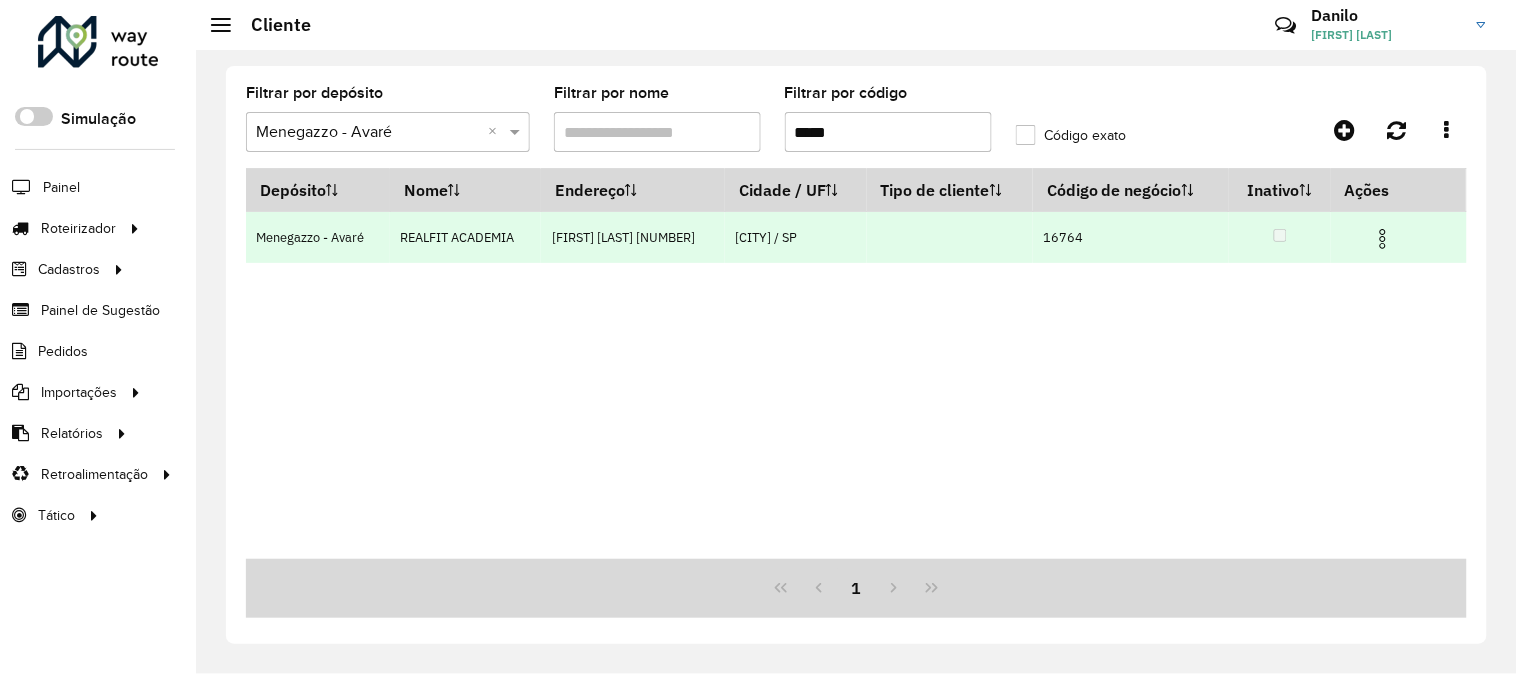 click at bounding box center [1383, 239] 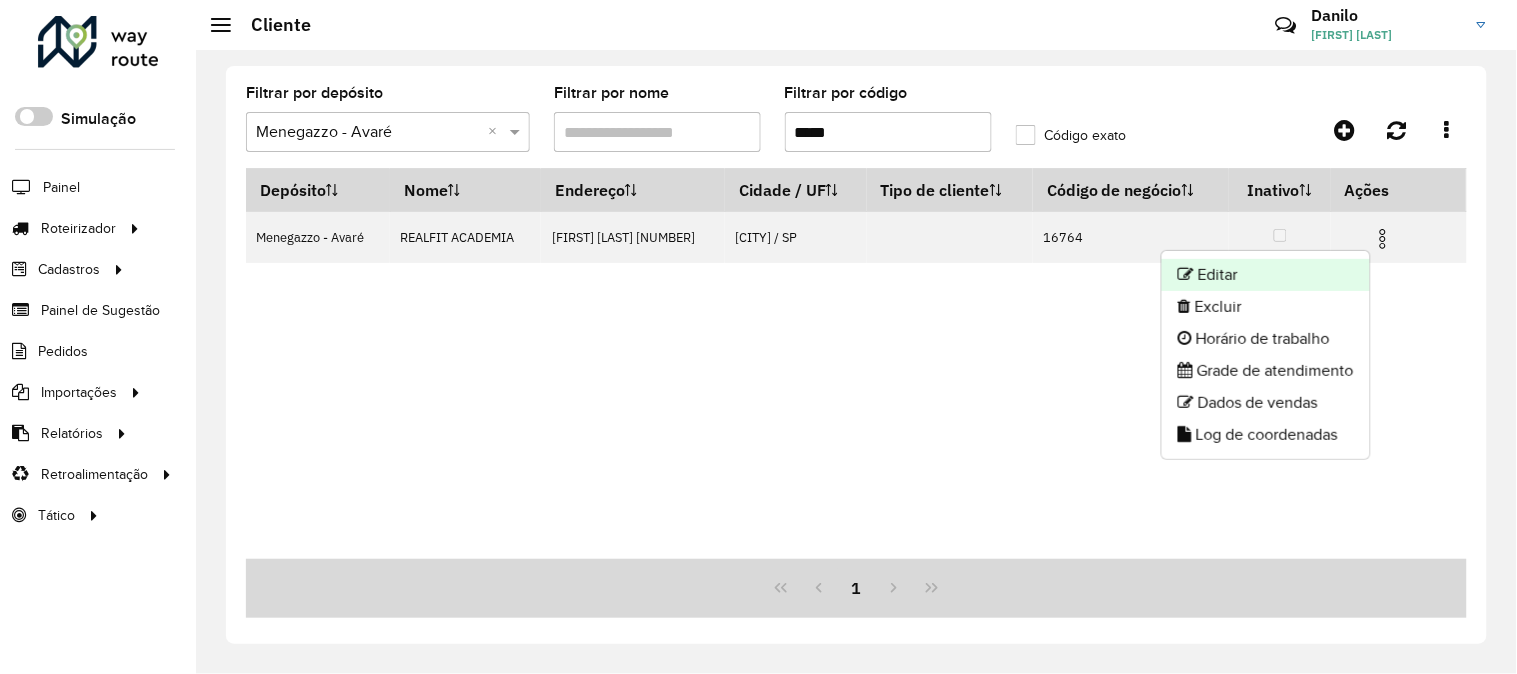 click on "Editar" 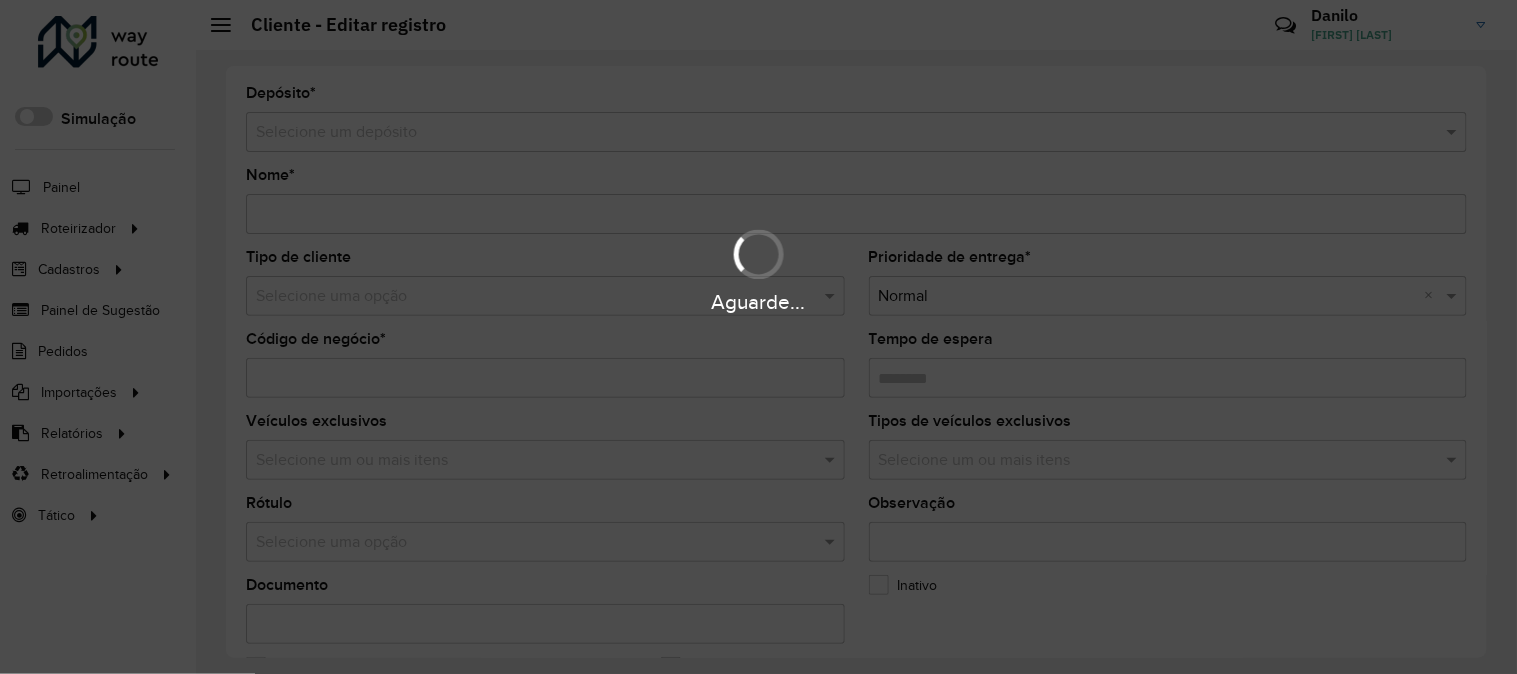 type on "**********" 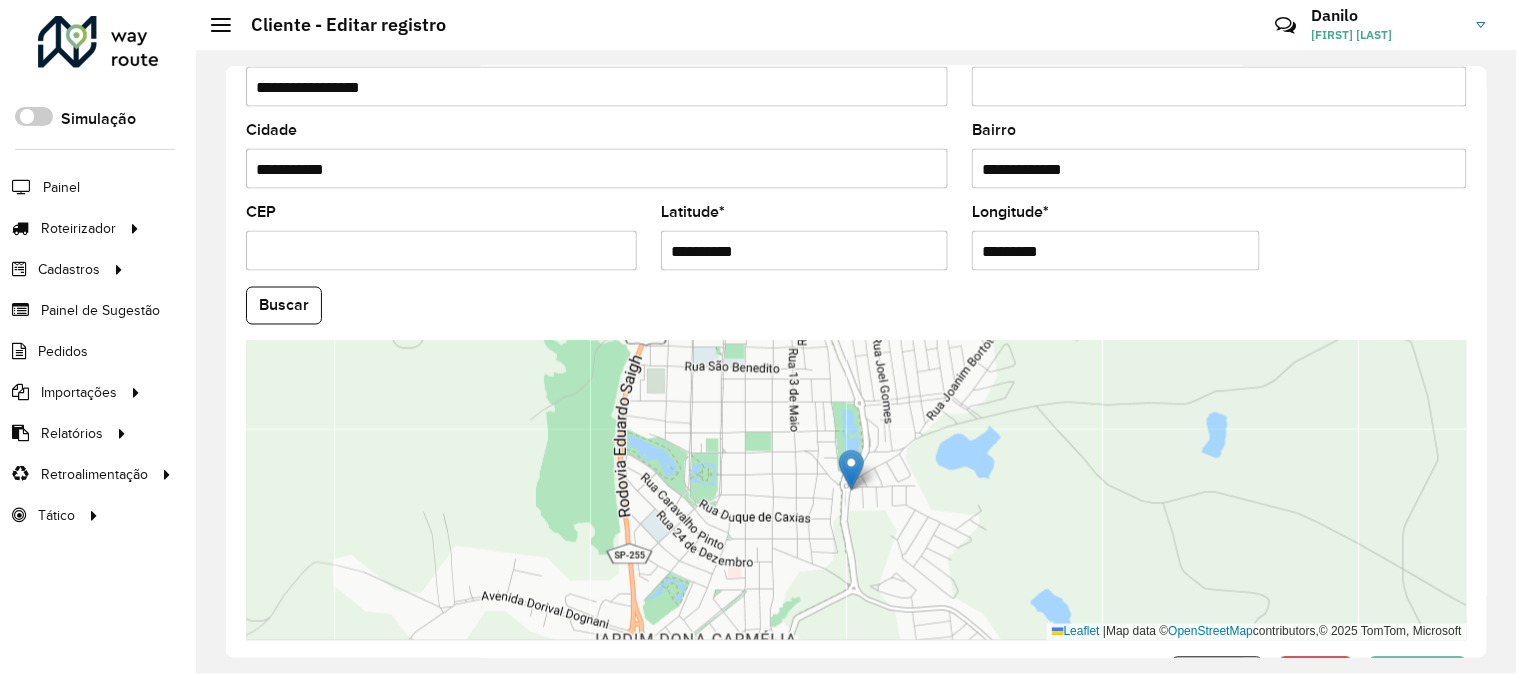 scroll, scrollTop: 817, scrollLeft: 0, axis: vertical 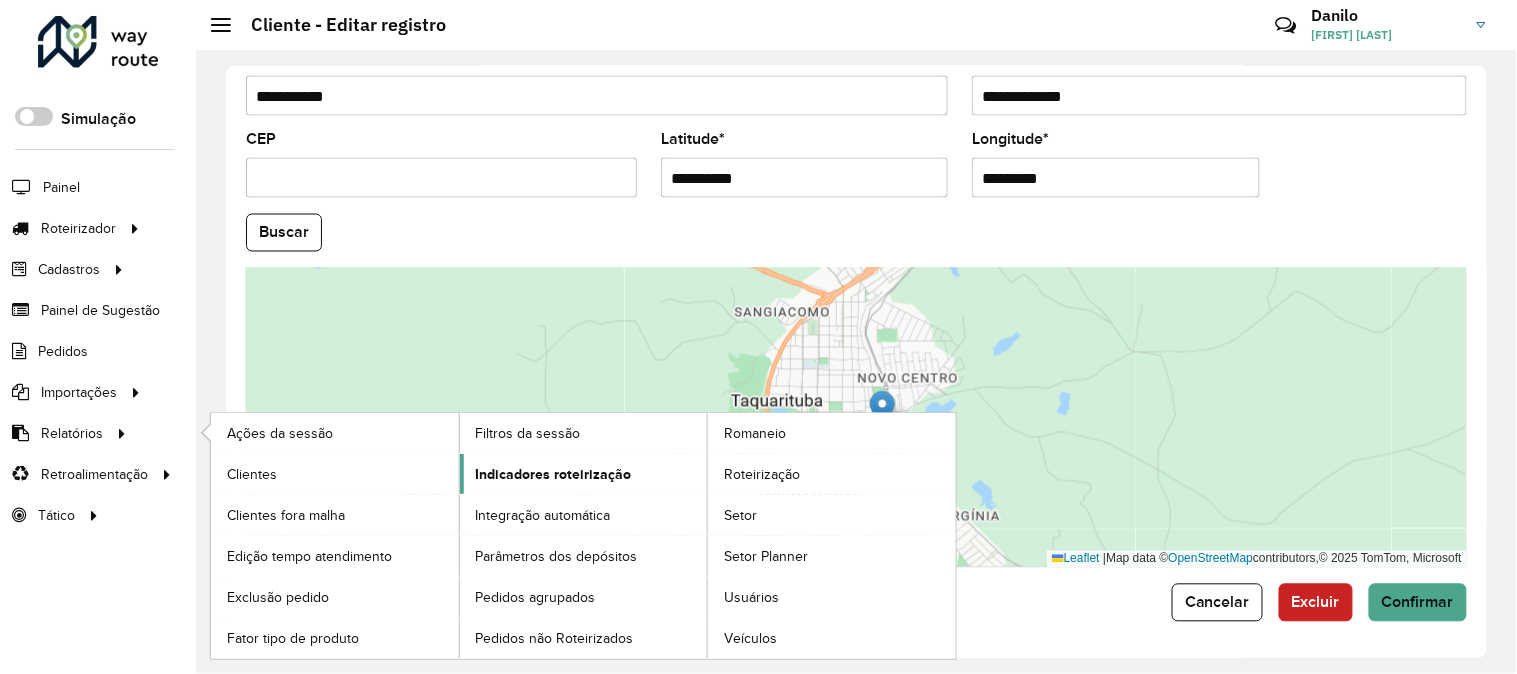 click on "Indicadores roteirização" 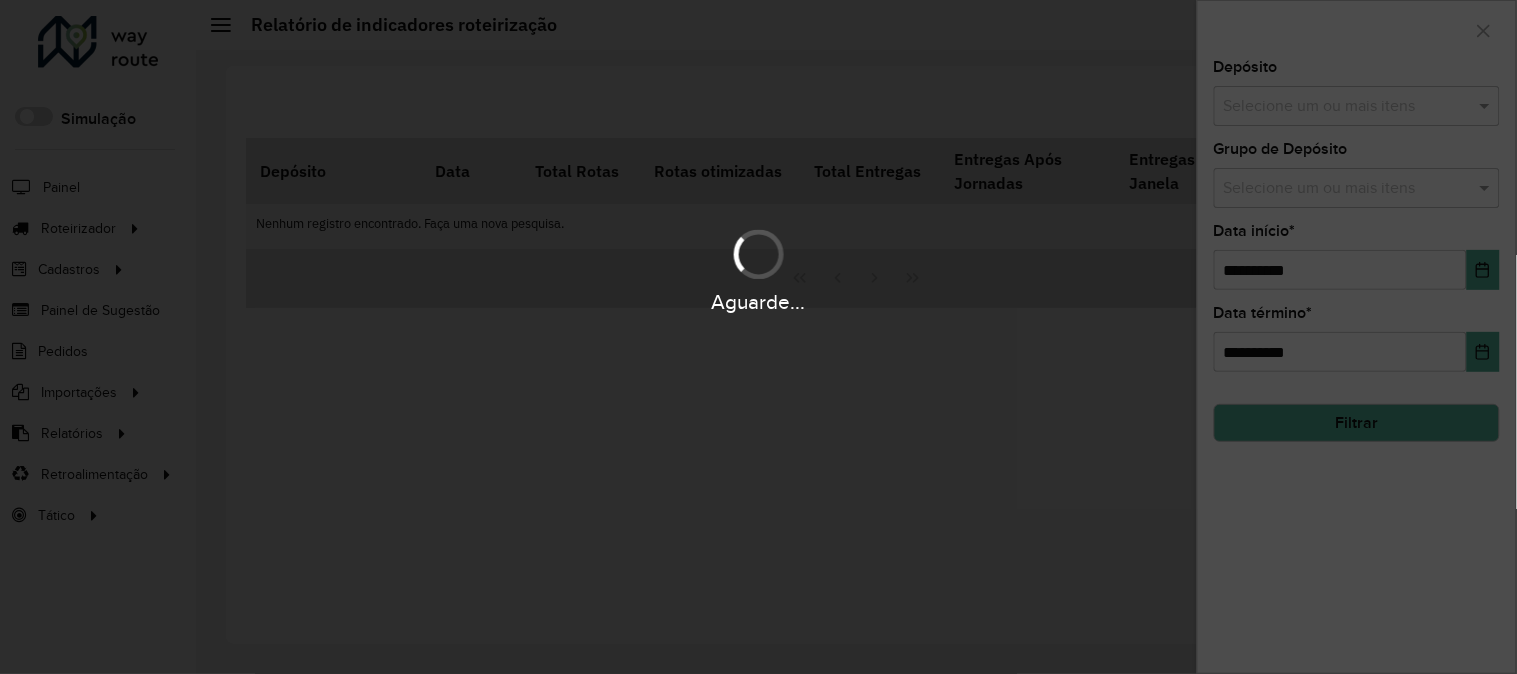 click on "Aguarde..." at bounding box center [758, 337] 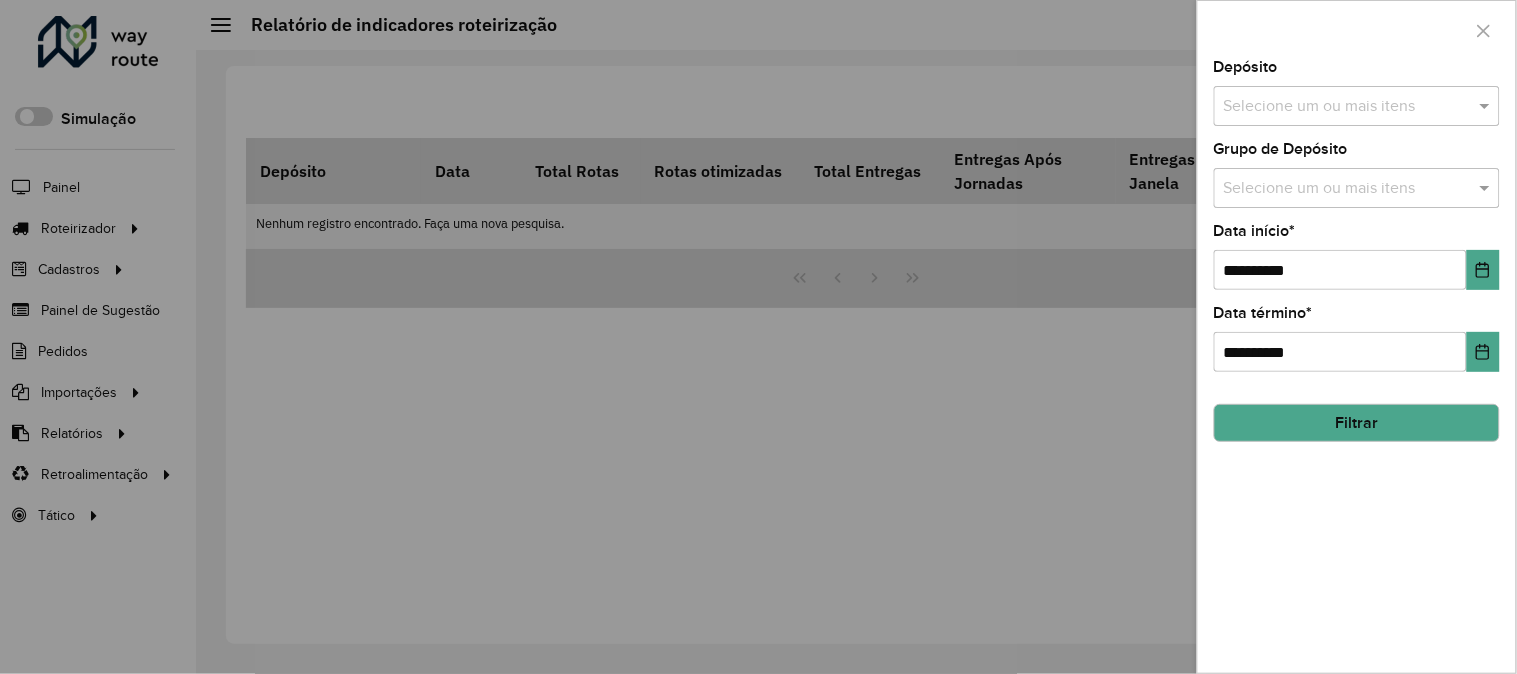 click on "Selecione um ou mais itens" at bounding box center [1357, 106] 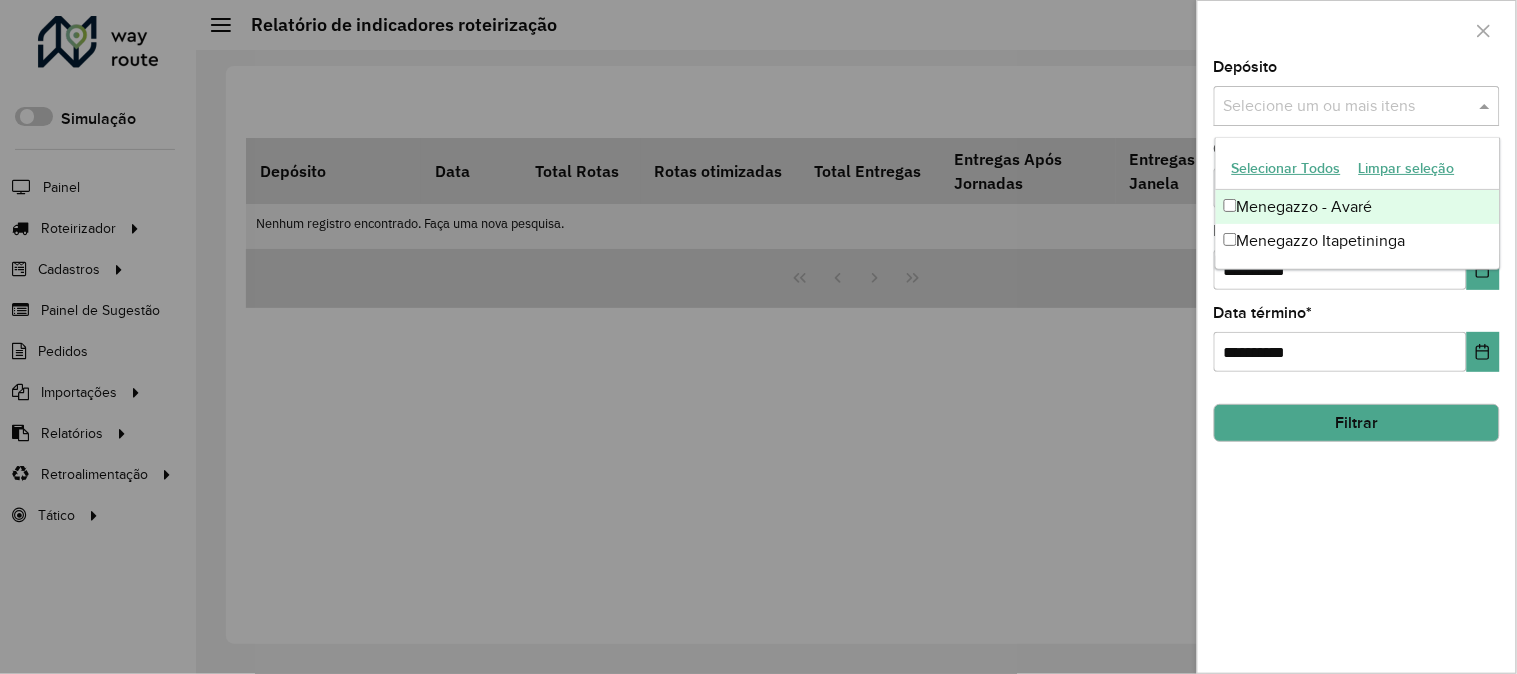 click on "Selecionar Todos" at bounding box center (1286, 168) 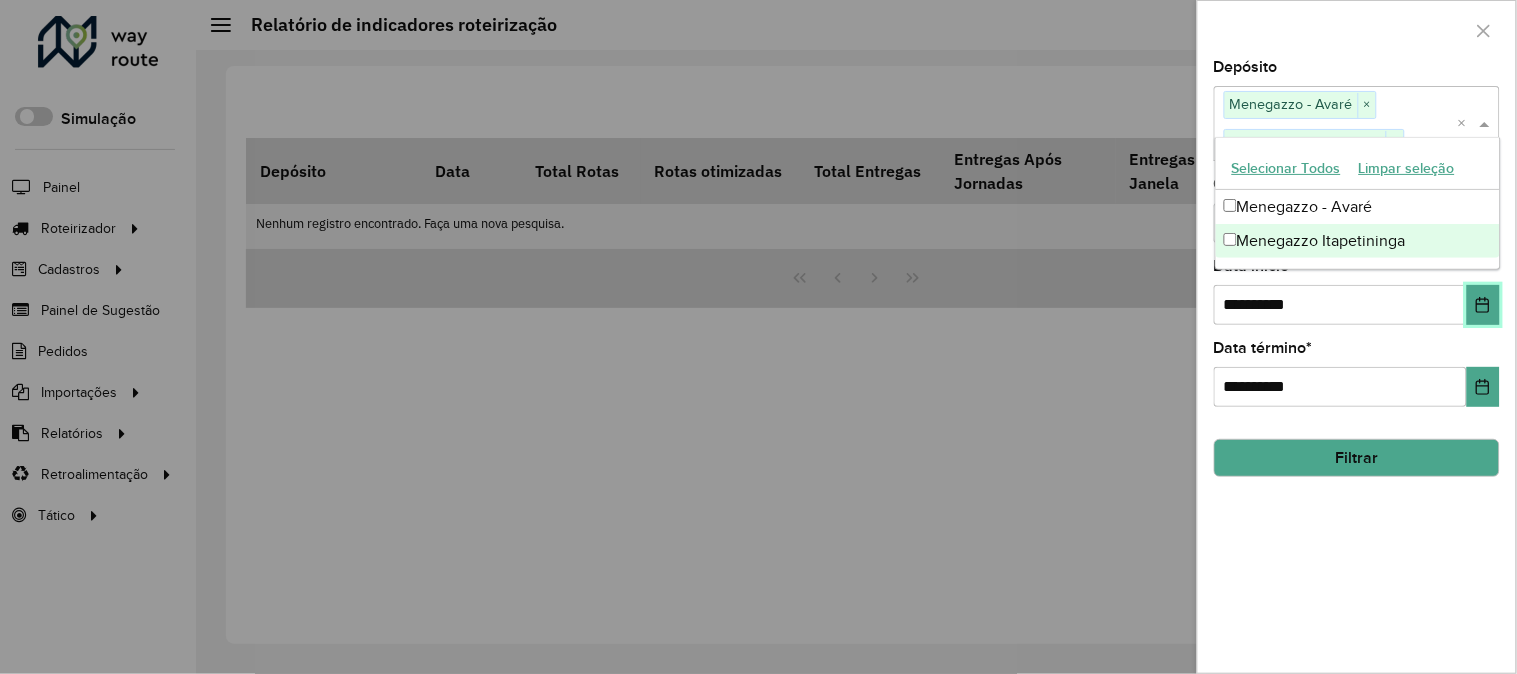 click at bounding box center (1483, 305) 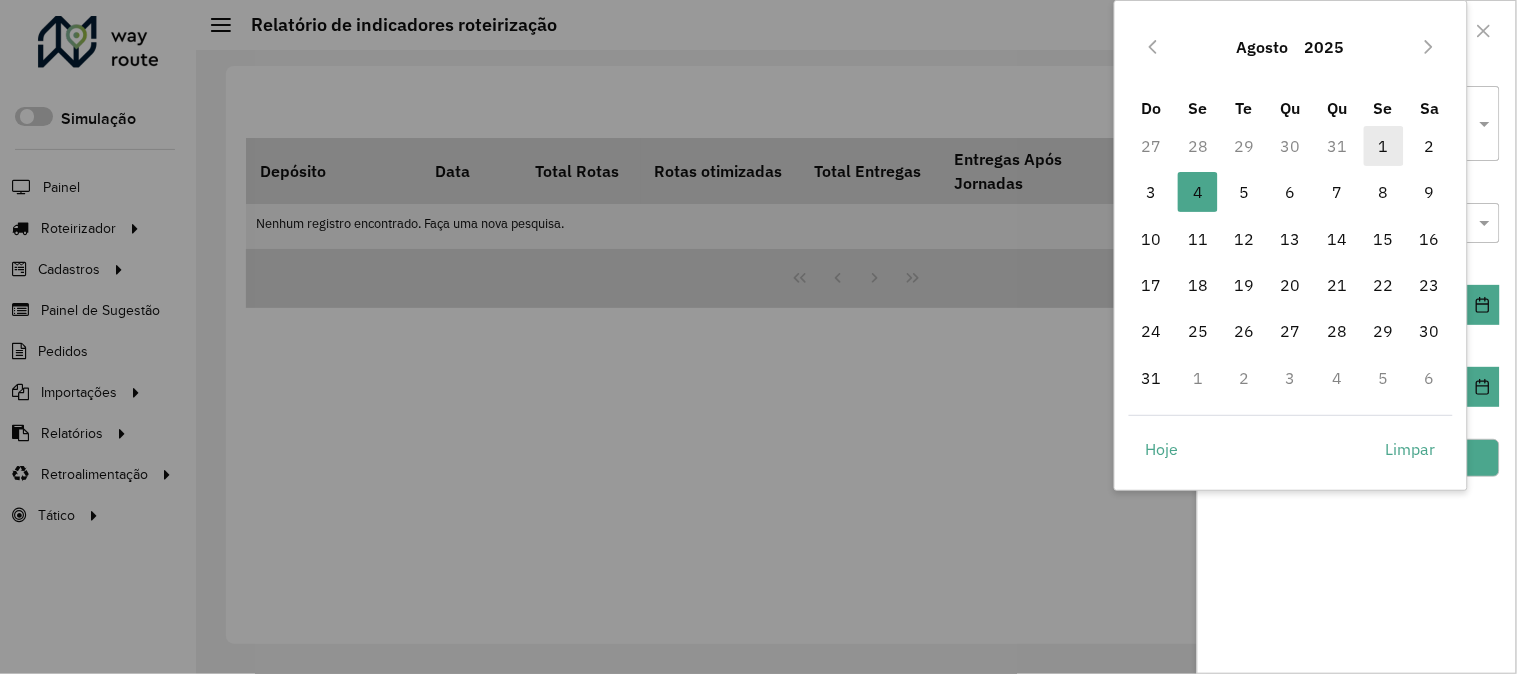 click on "1" at bounding box center (1384, 146) 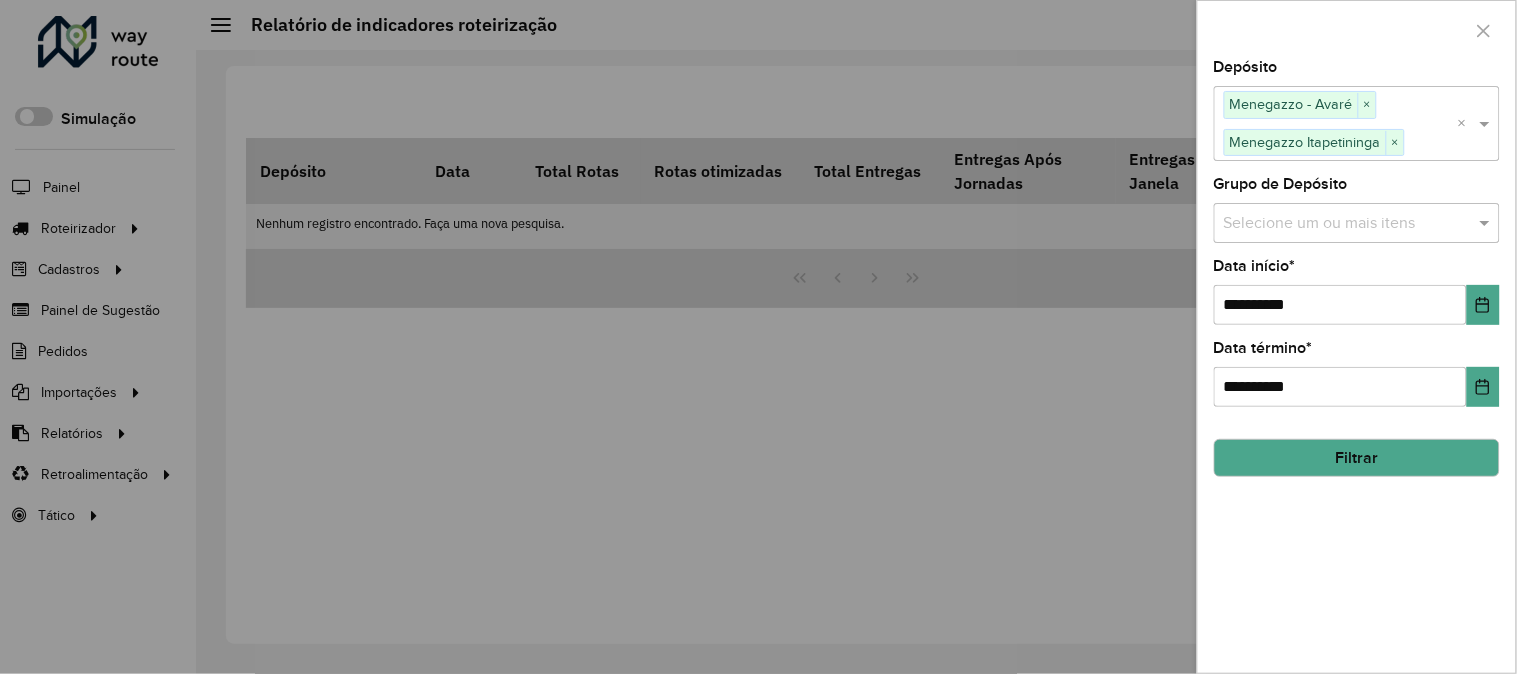 click on "Filtrar" 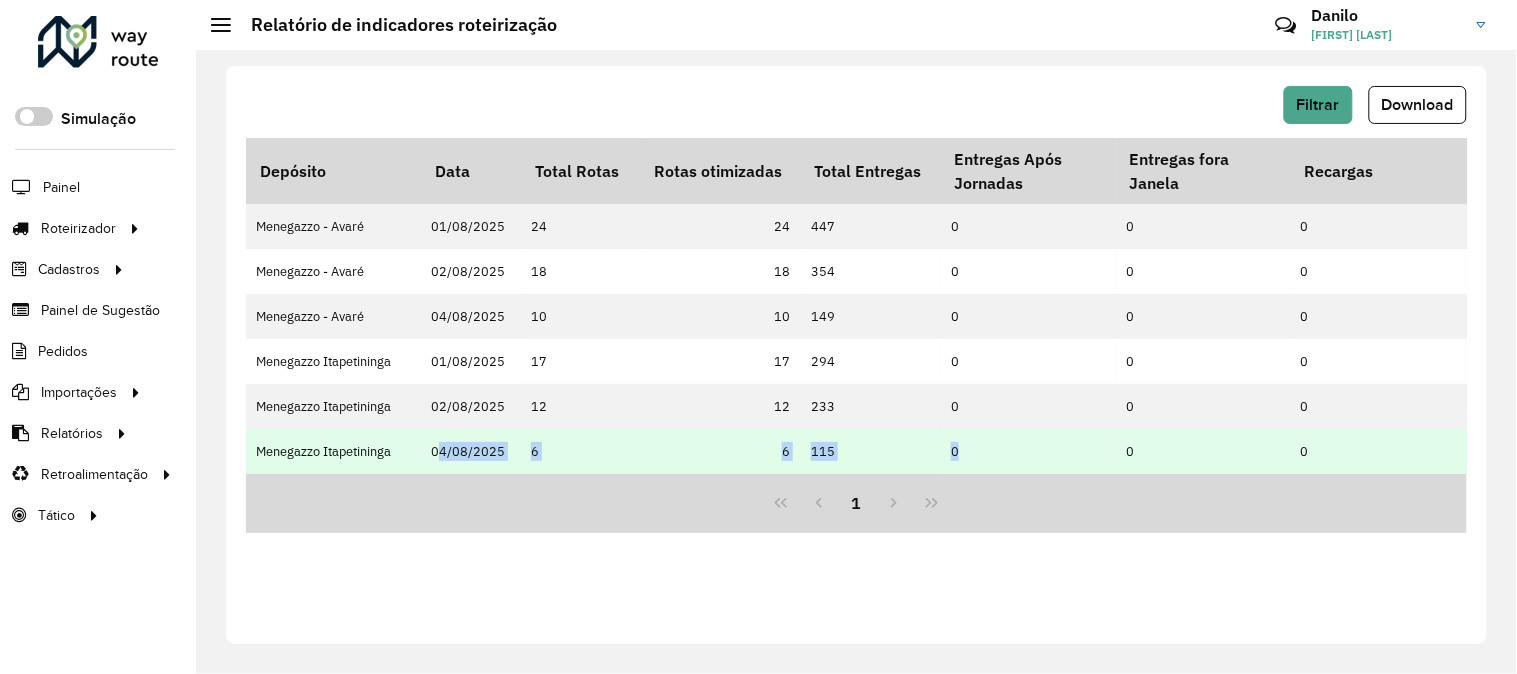drag, startPoint x: 423, startPoint y: 473, endPoint x: 731, endPoint y: 494, distance: 308.7151 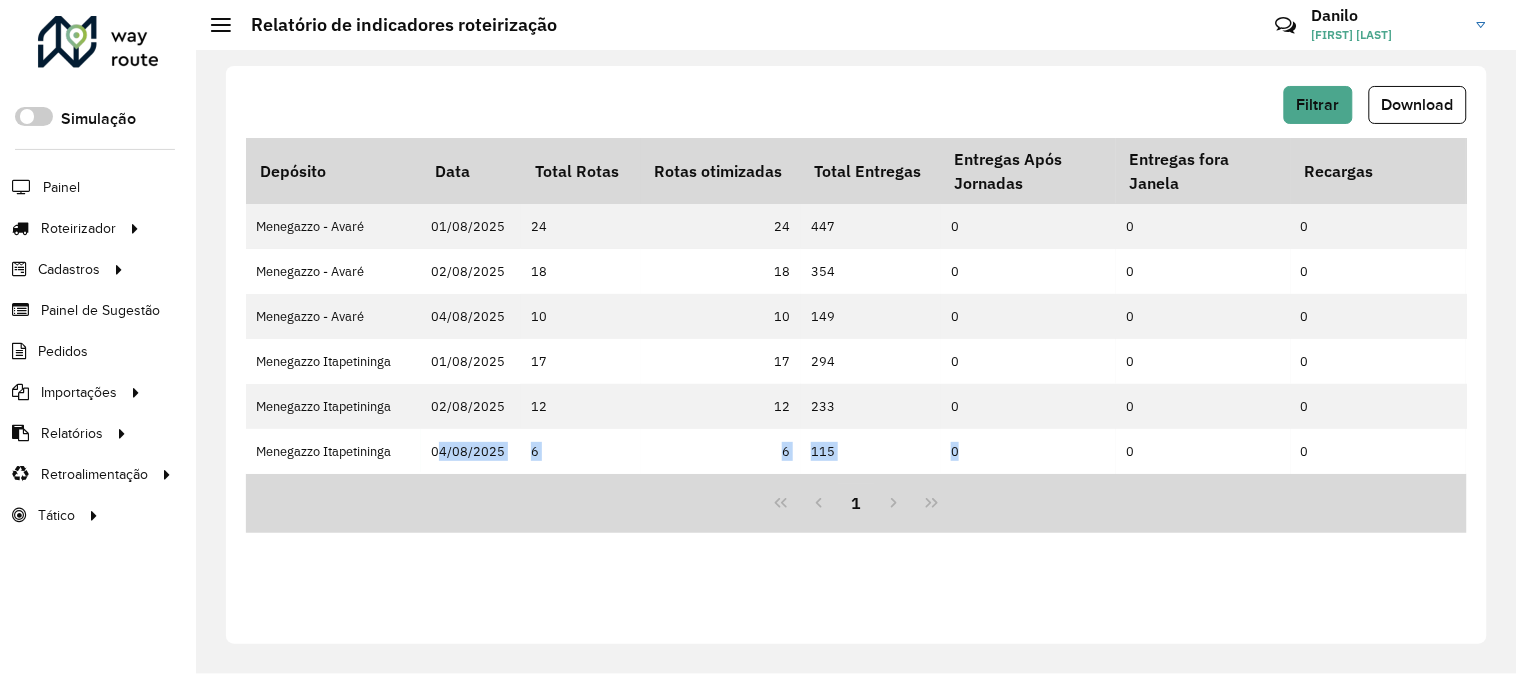 click on "Menegazzo Itapetininga  04/08/2025   6   6   115  0 0 0 391.176 0 0 0 0  216,53   201,36   183,78   5.125,16   5.429,41   4.983,58  70,00  73,35  226,00  201,36   1.323,420   1.208,160   115,260  35.652,410 32.576,450  3.075,960  3,402 00:05:04 00:30:26 02/08/2025 13:35:13 02/08/2025 14:05:39 1 00:28:14 00:04:42 00:03:14 00:03:14 168 20 188" at bounding box center [3831, 451] 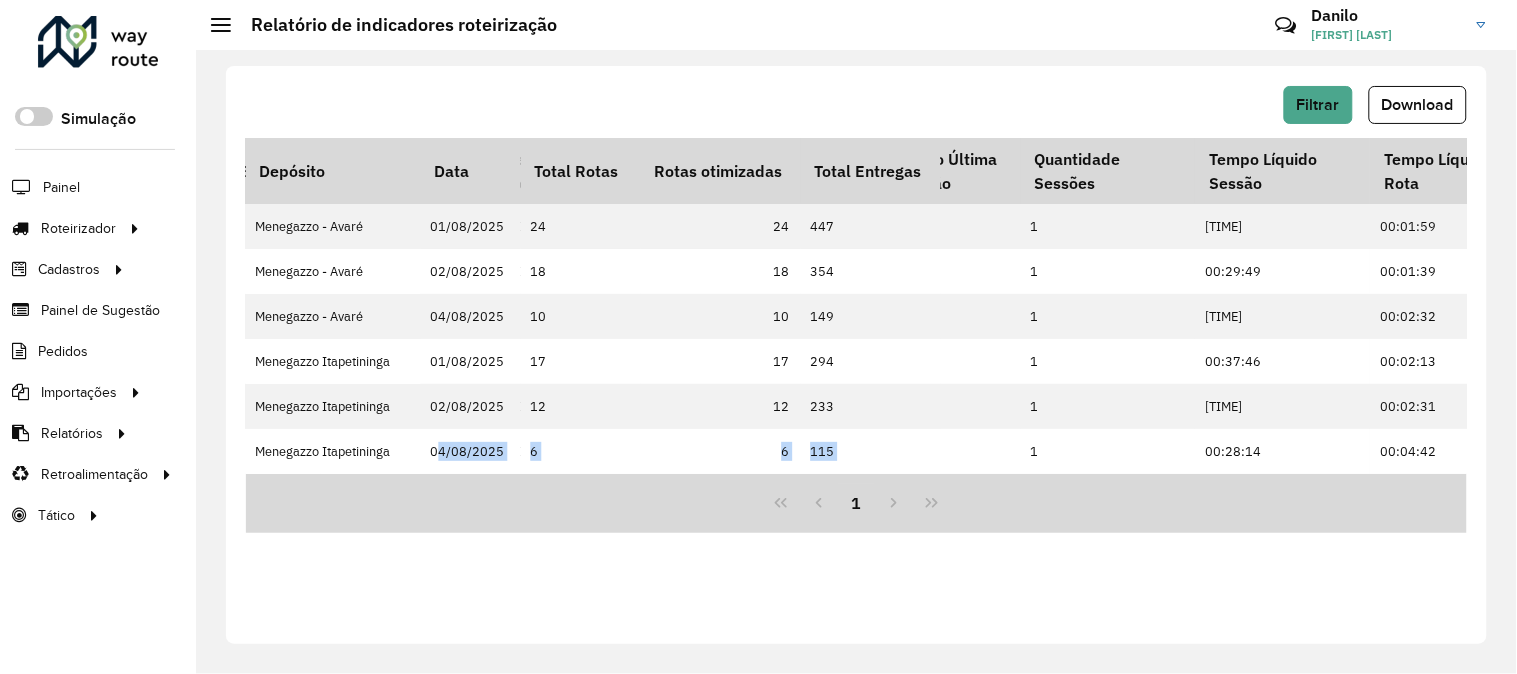 scroll, scrollTop: 0, scrollLeft: 5002, axis: horizontal 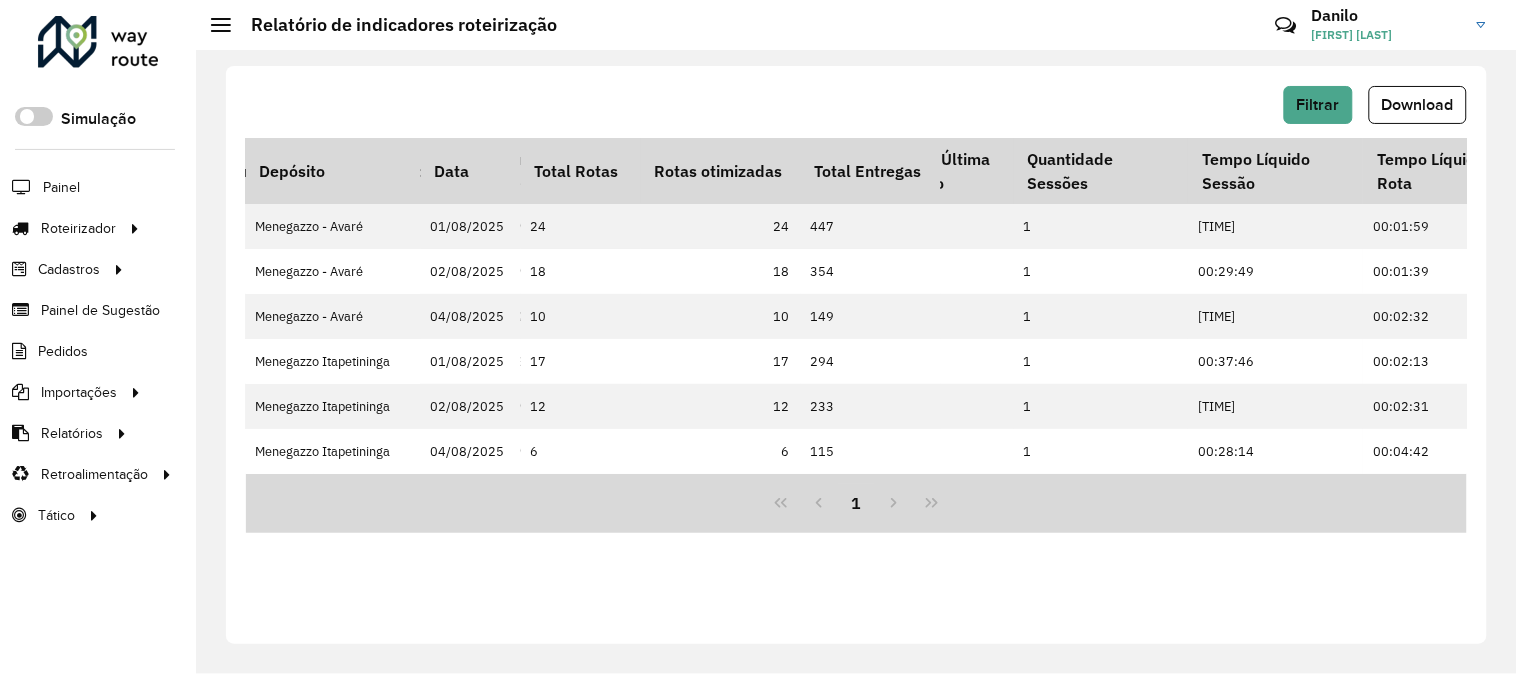 click on "1" at bounding box center [856, 503] 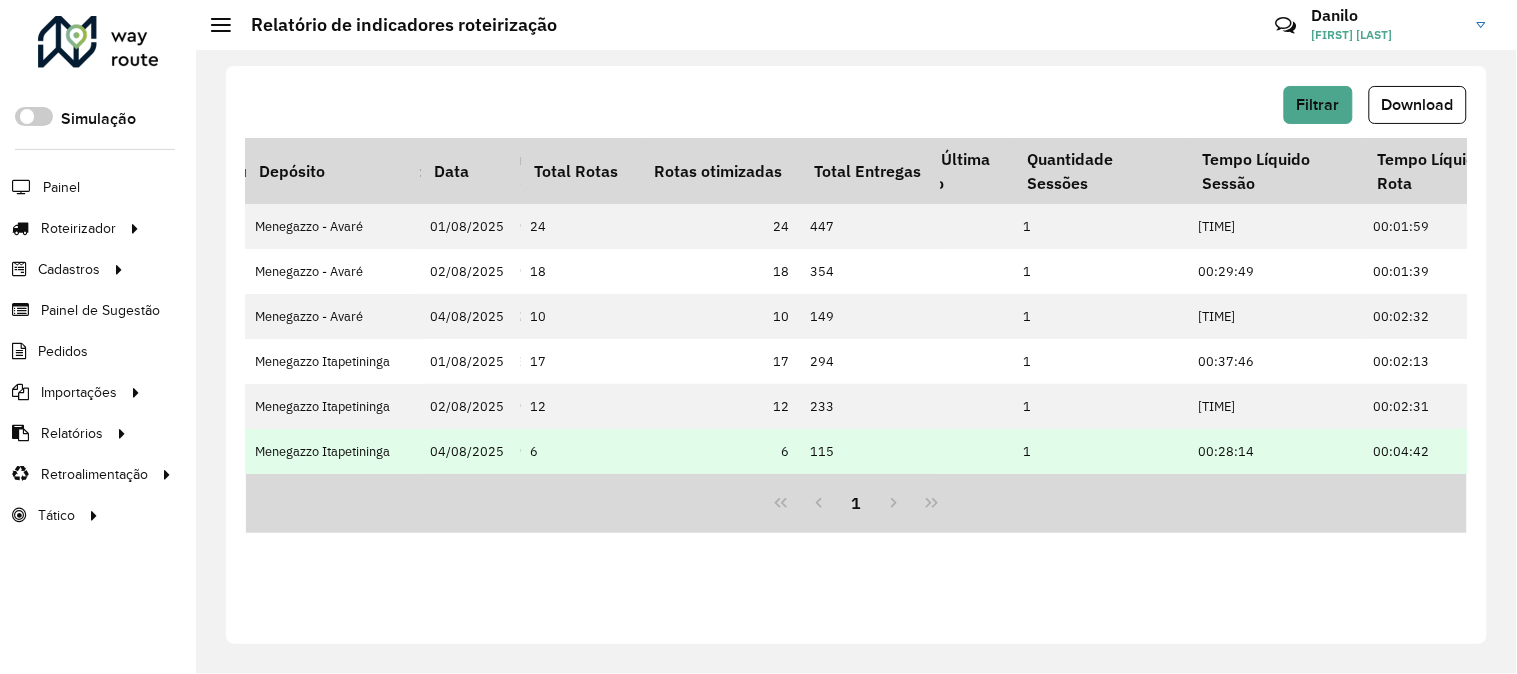 drag, startPoint x: 1283, startPoint y: 473, endPoint x: 1353, endPoint y: 473, distance: 70 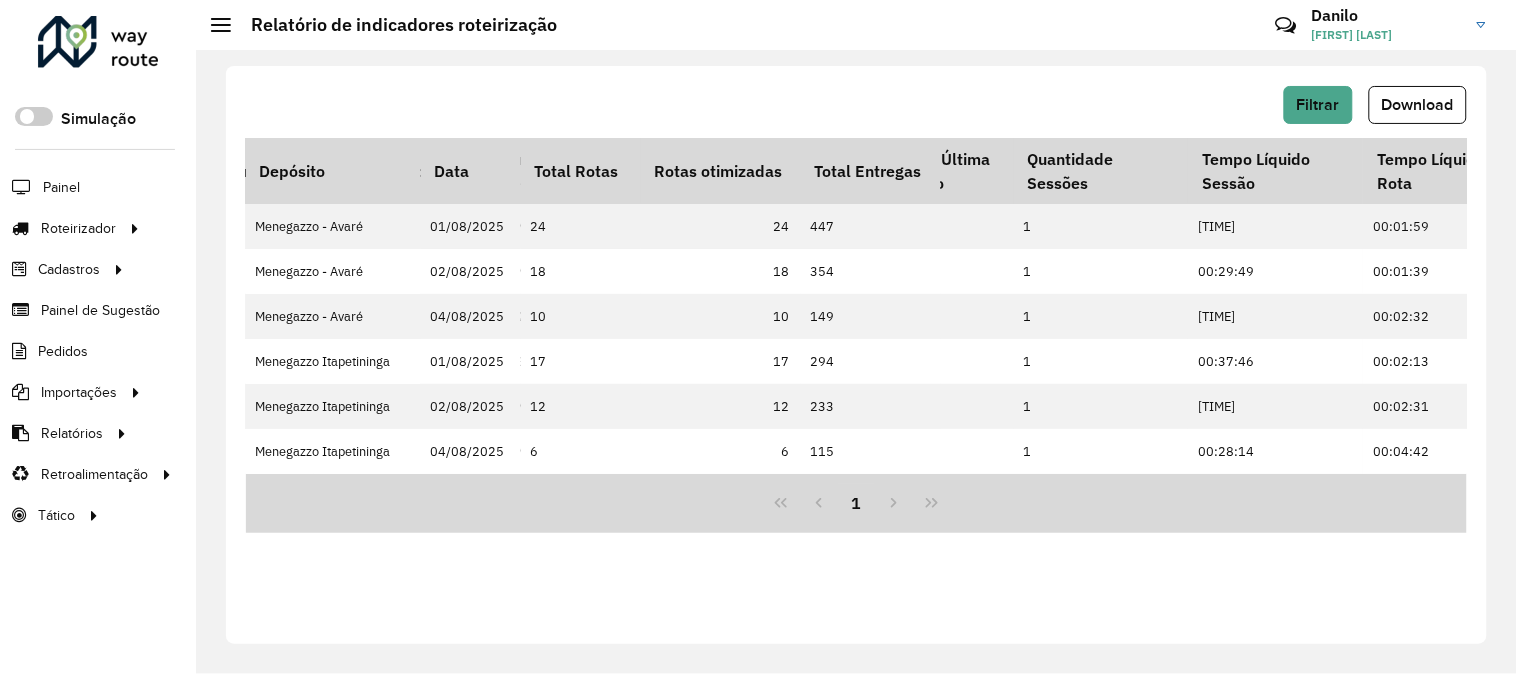drag, startPoint x: 1292, startPoint y: 480, endPoint x: 1344, endPoint y: 478, distance: 52.03845 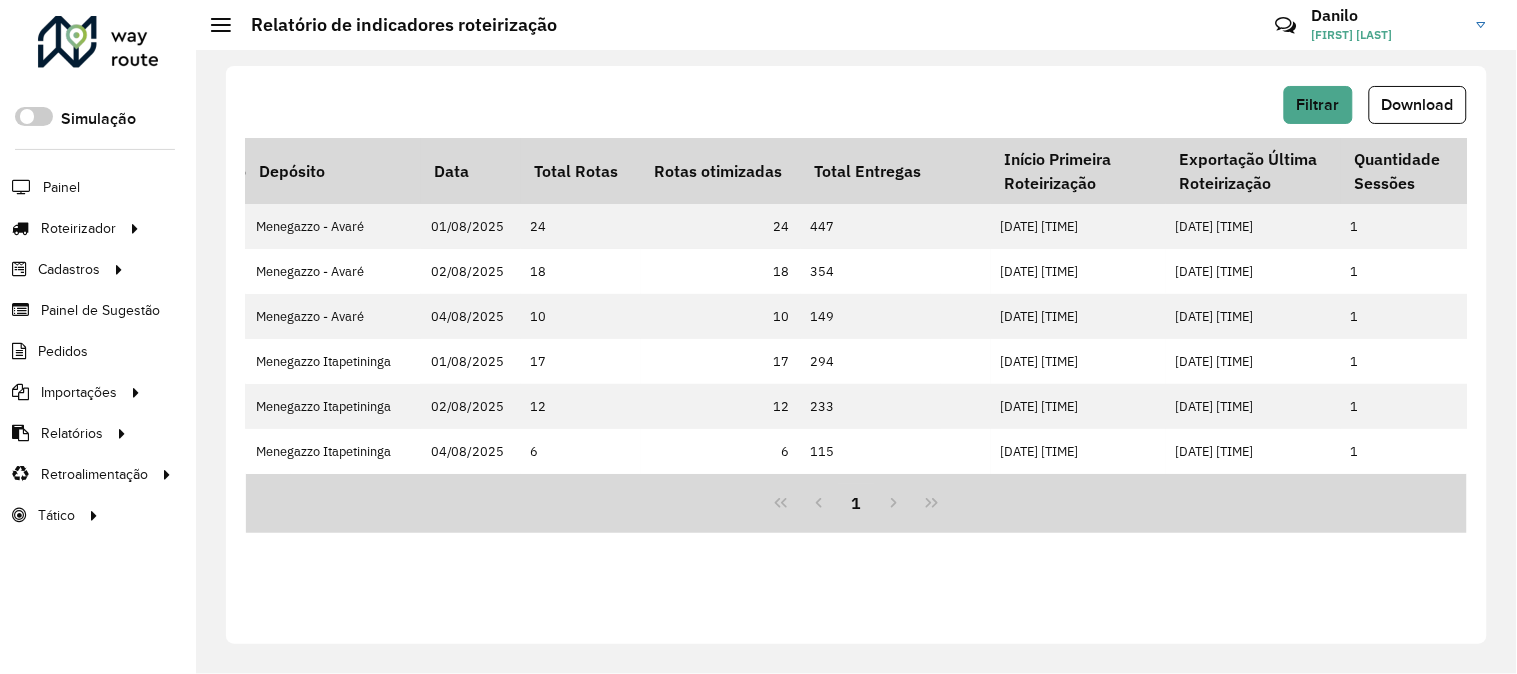scroll, scrollTop: 0, scrollLeft: 4688, axis: horizontal 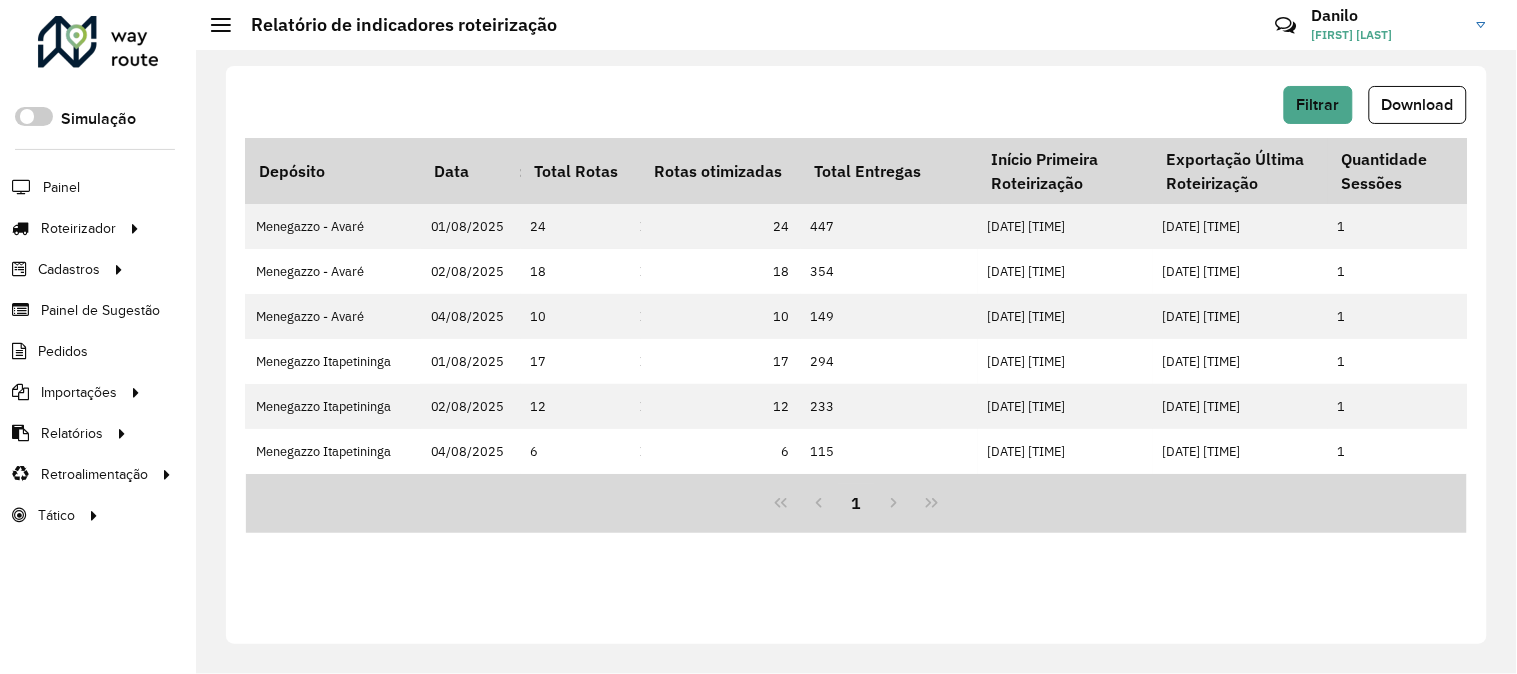 click 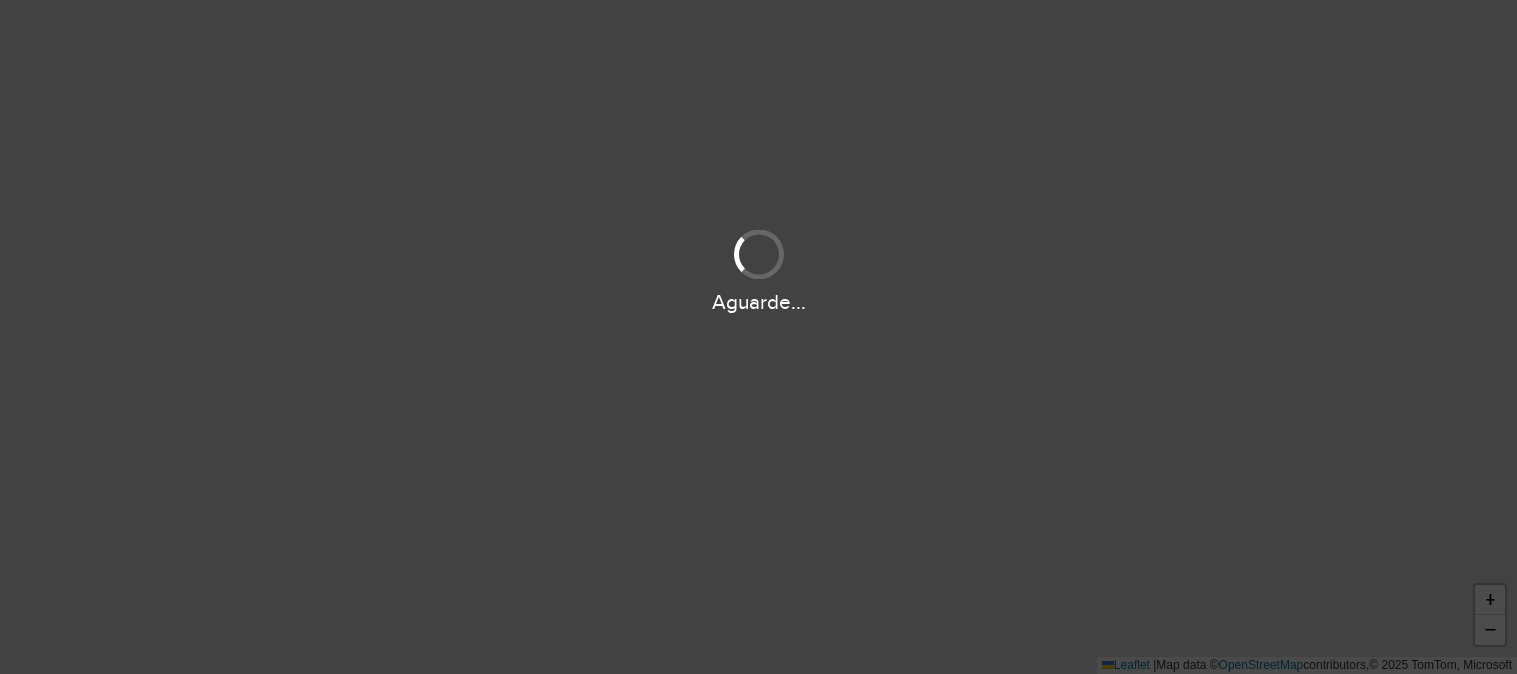 scroll, scrollTop: 0, scrollLeft: 0, axis: both 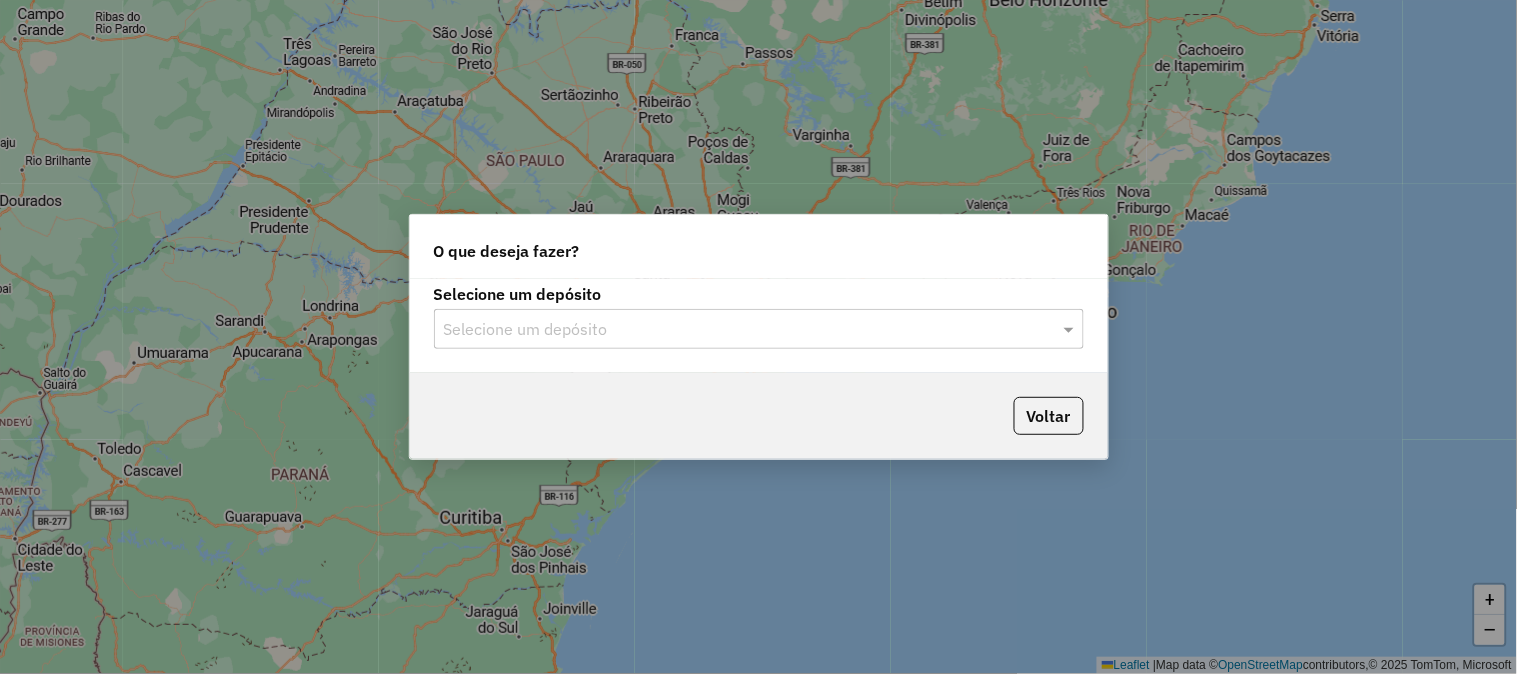 click 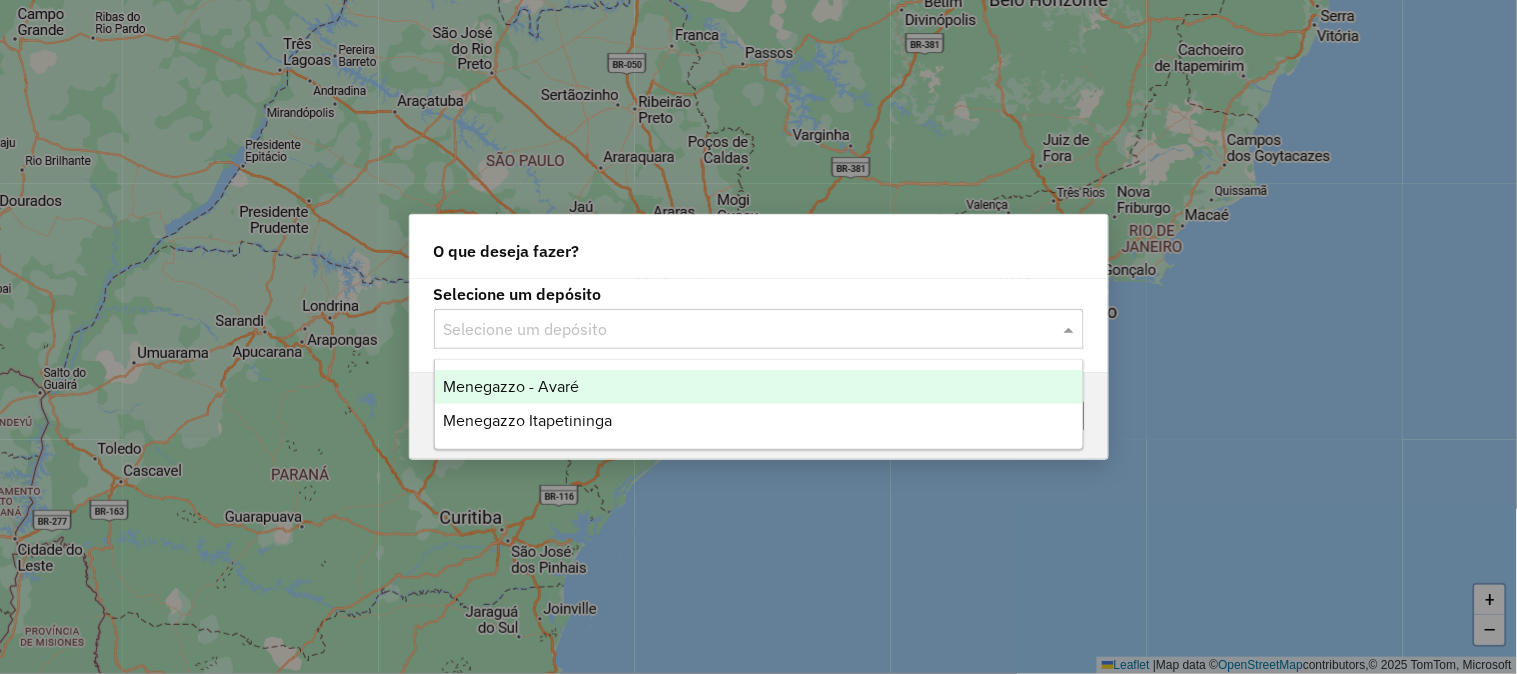 click on "Menegazzo - Avaré" at bounding box center (759, 387) 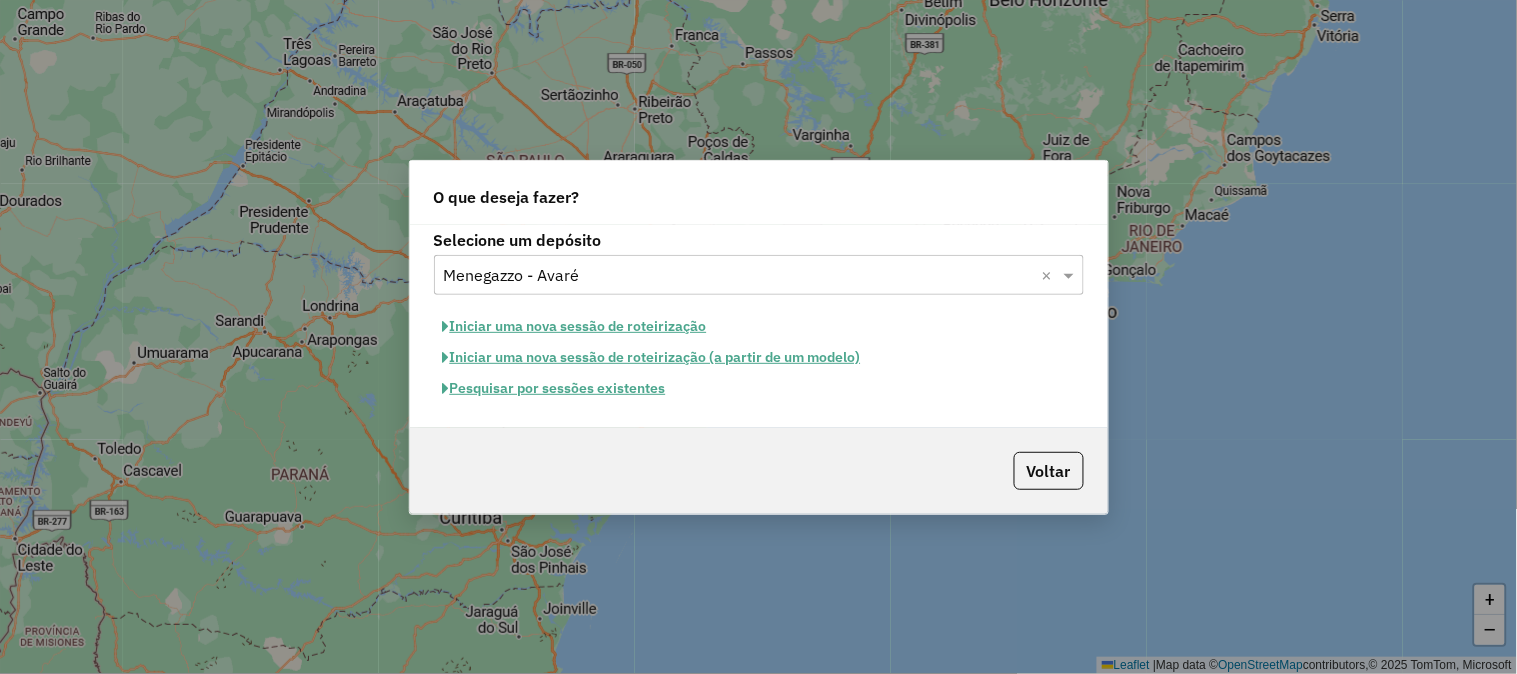 click on "Pesquisar por sessões existentes" 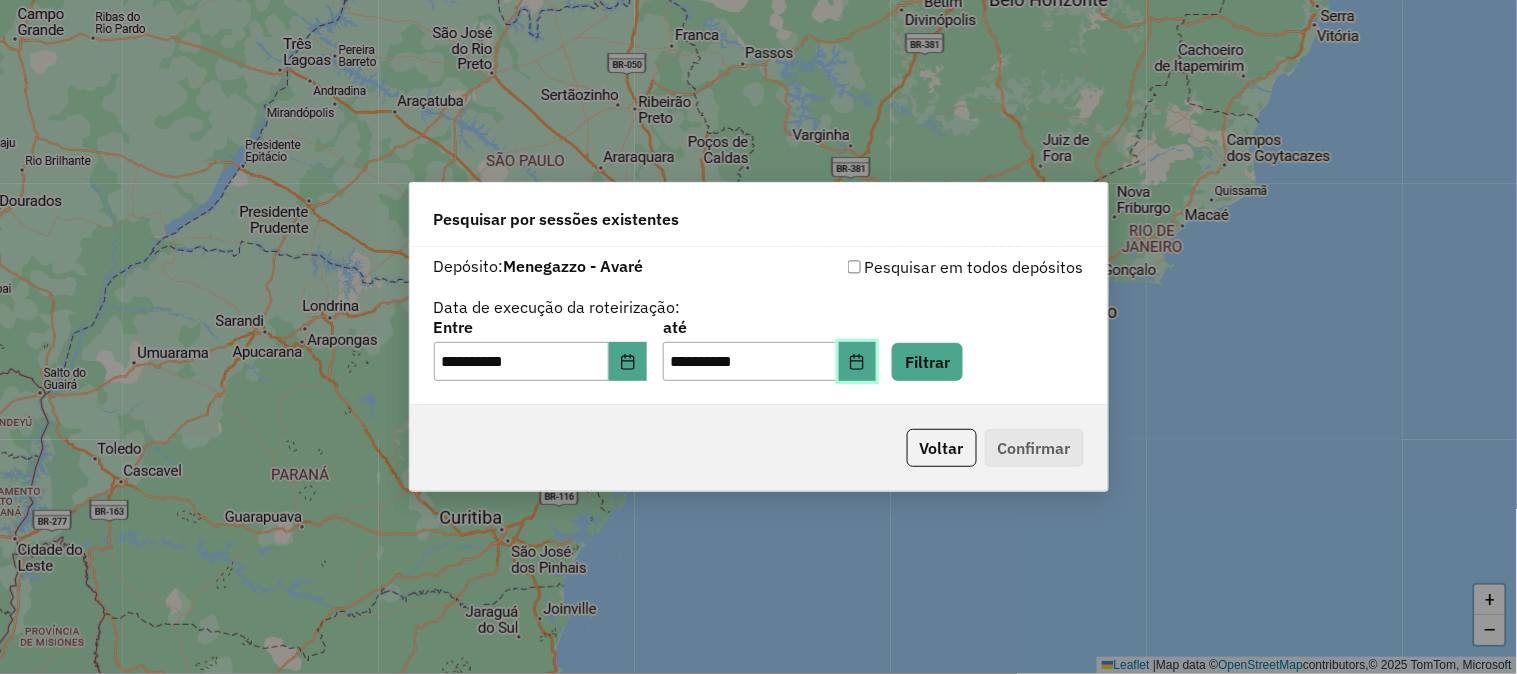 click at bounding box center [858, 362] 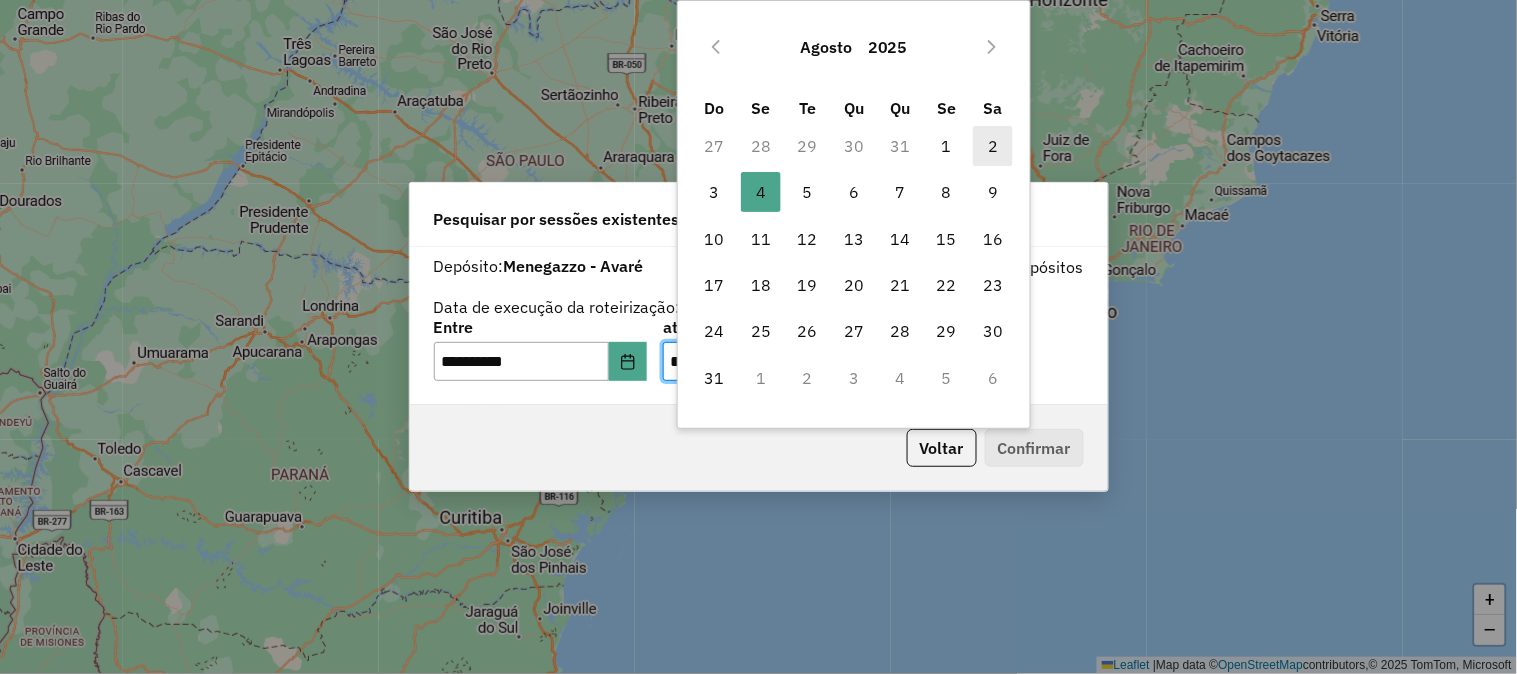 click on "2" at bounding box center [993, 146] 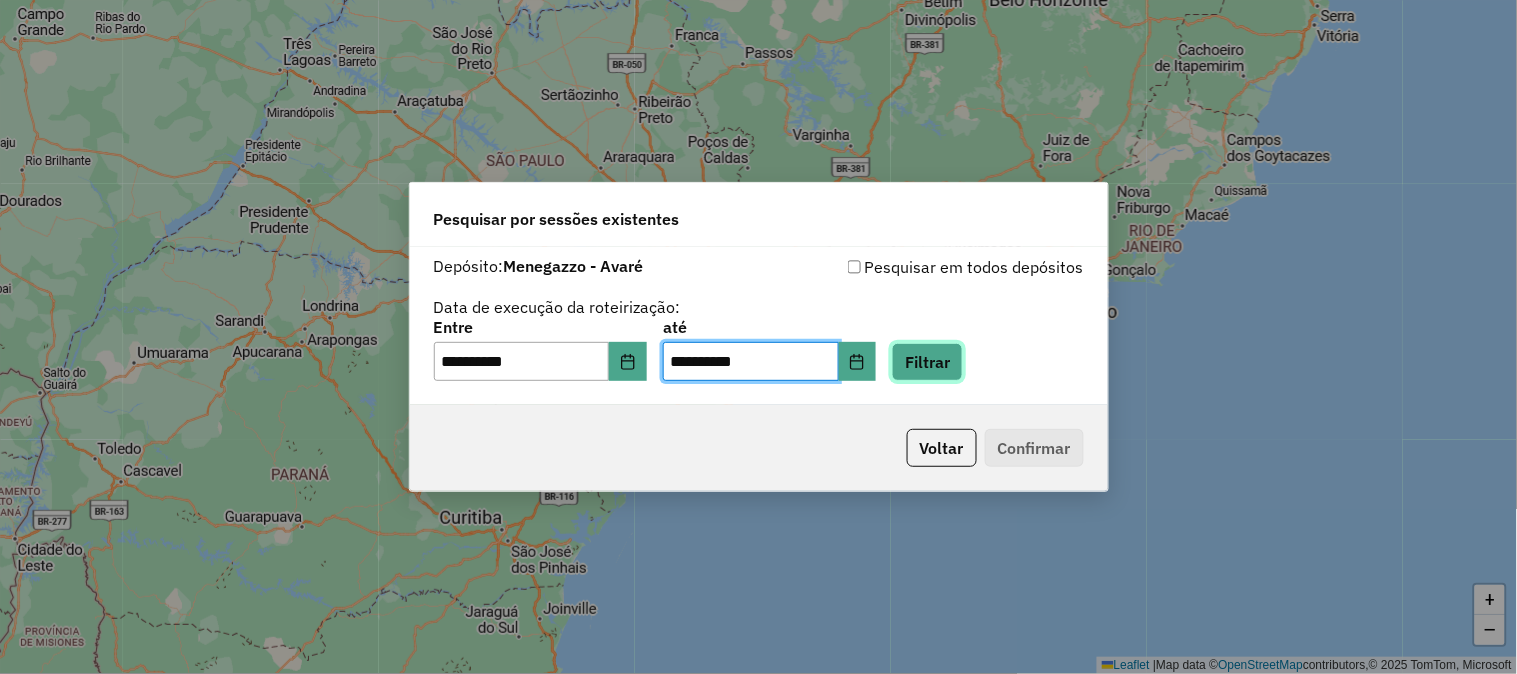 click on "Filtrar" 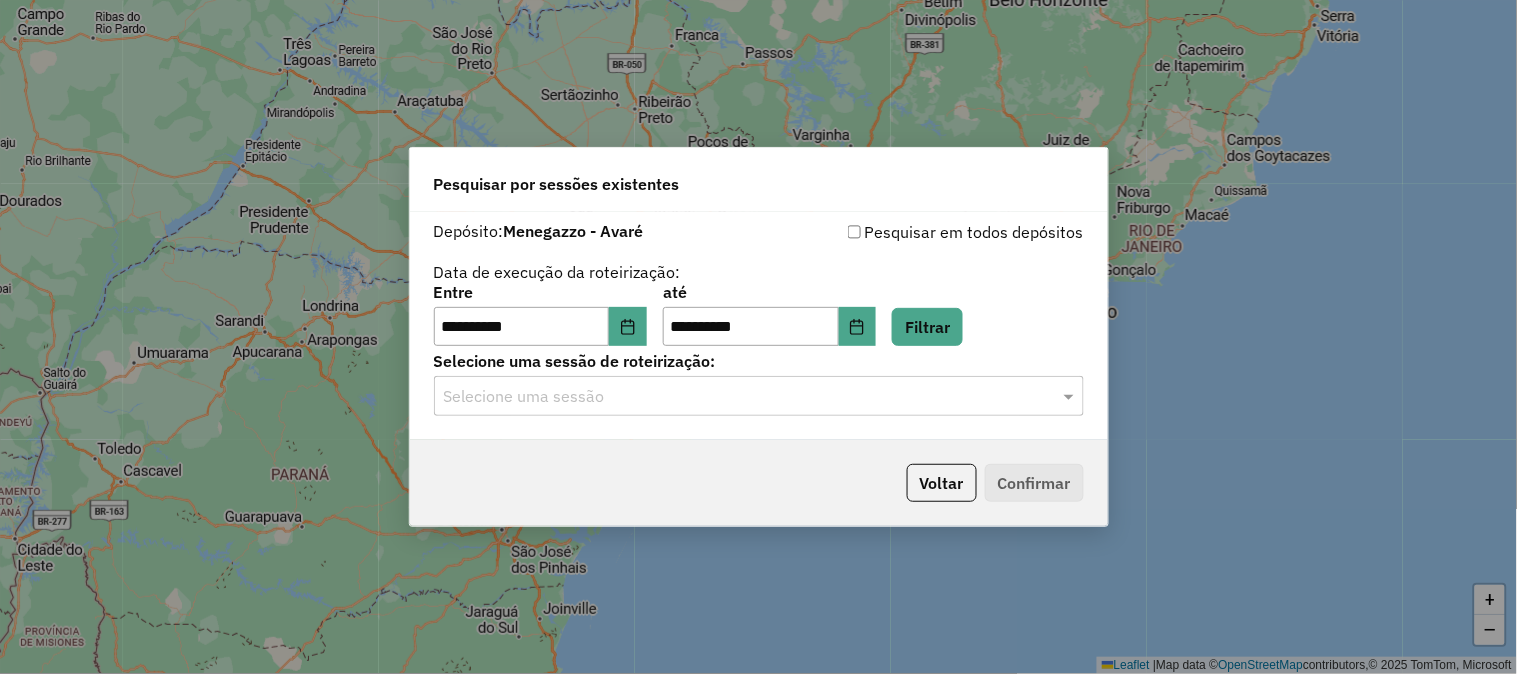 click 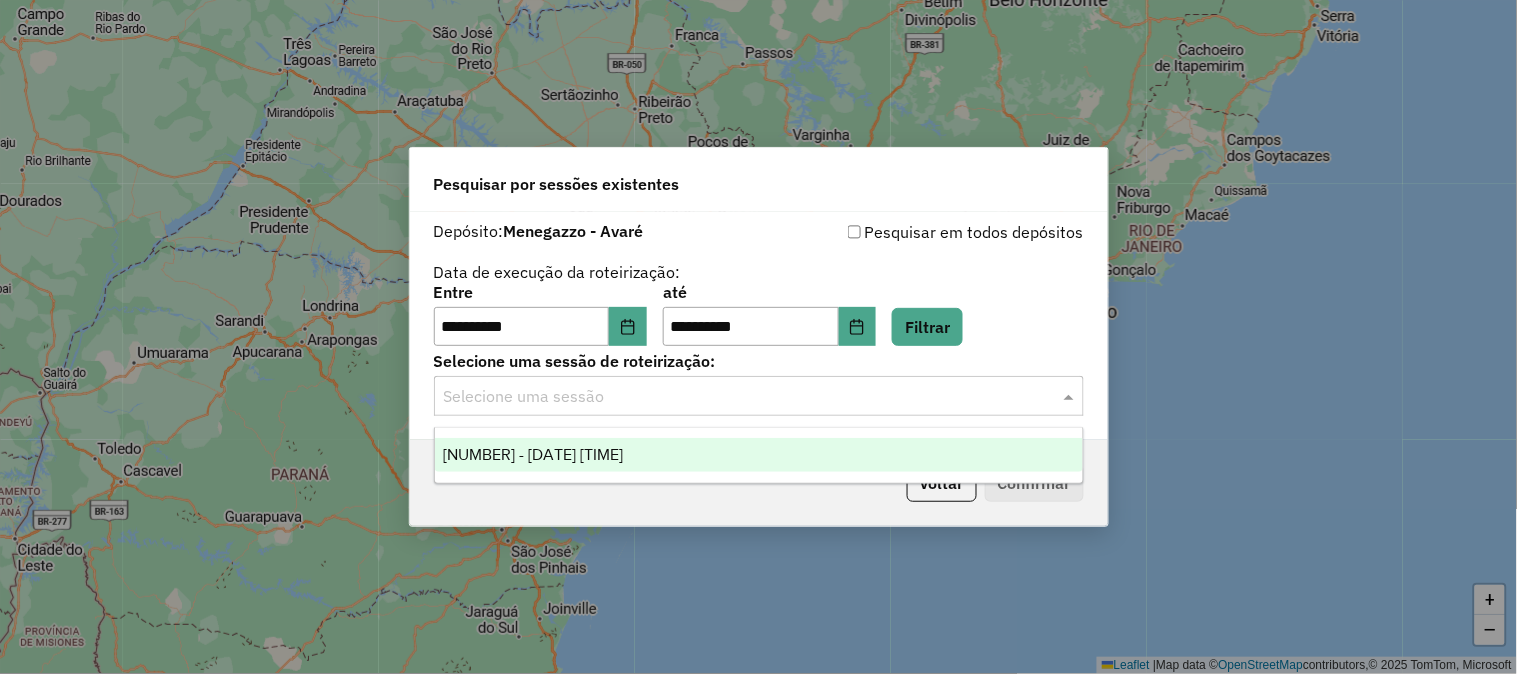 click on "974038 - 02/08/2025 18:23" at bounding box center [759, 455] 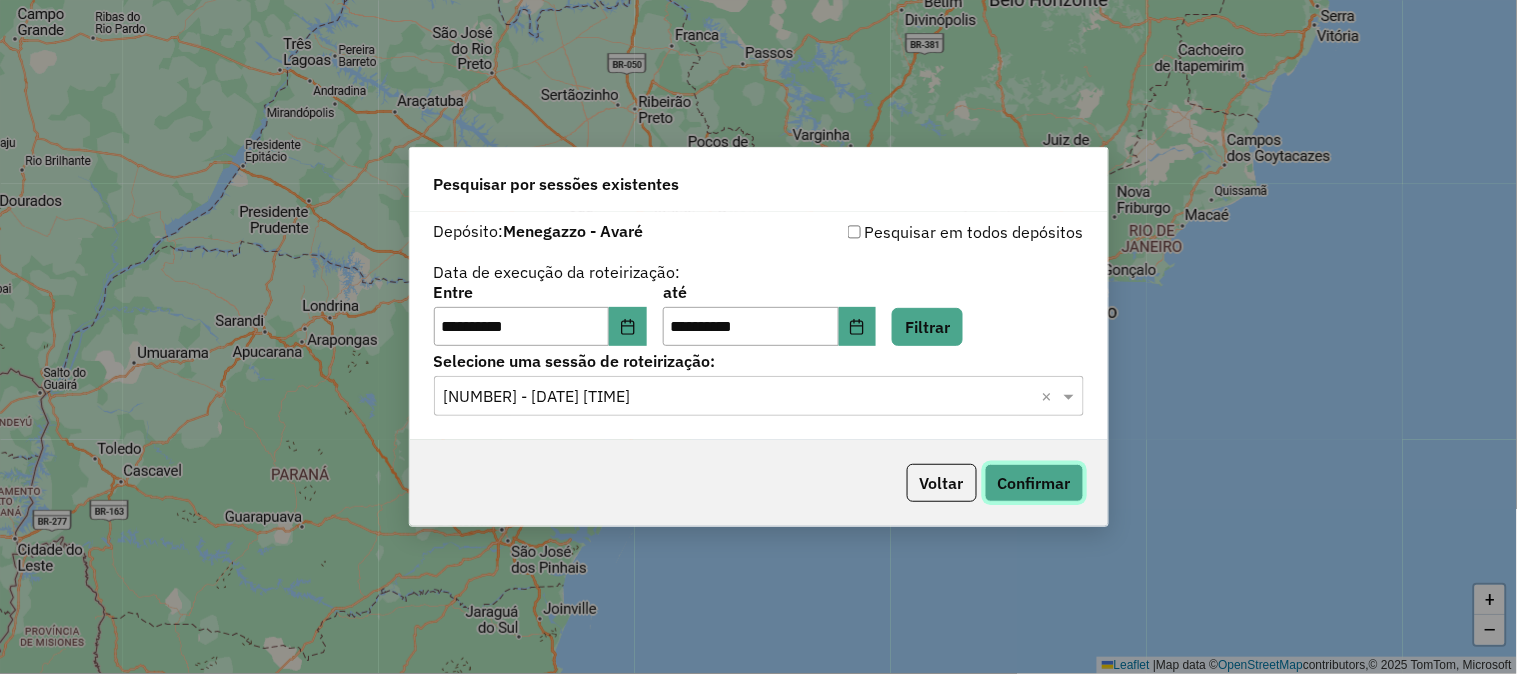 click on "Confirmar" 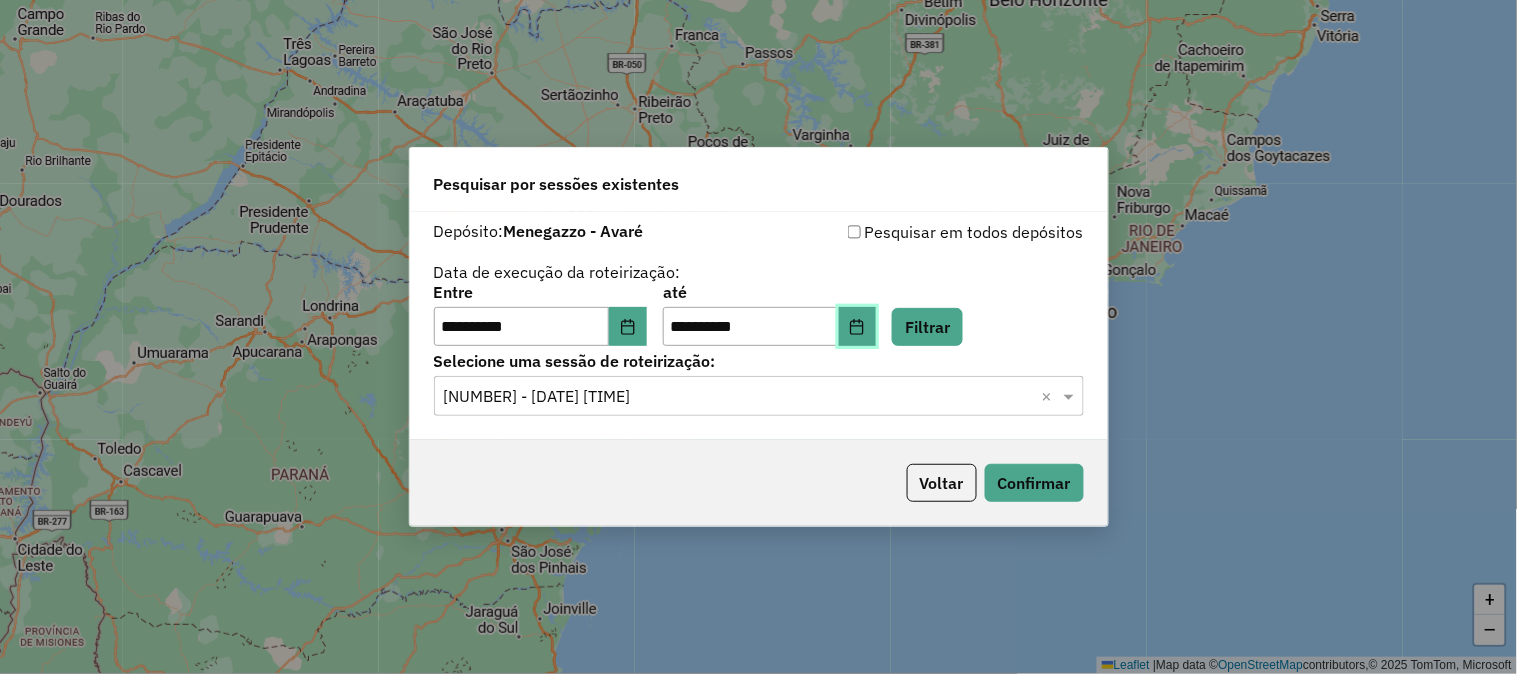 click 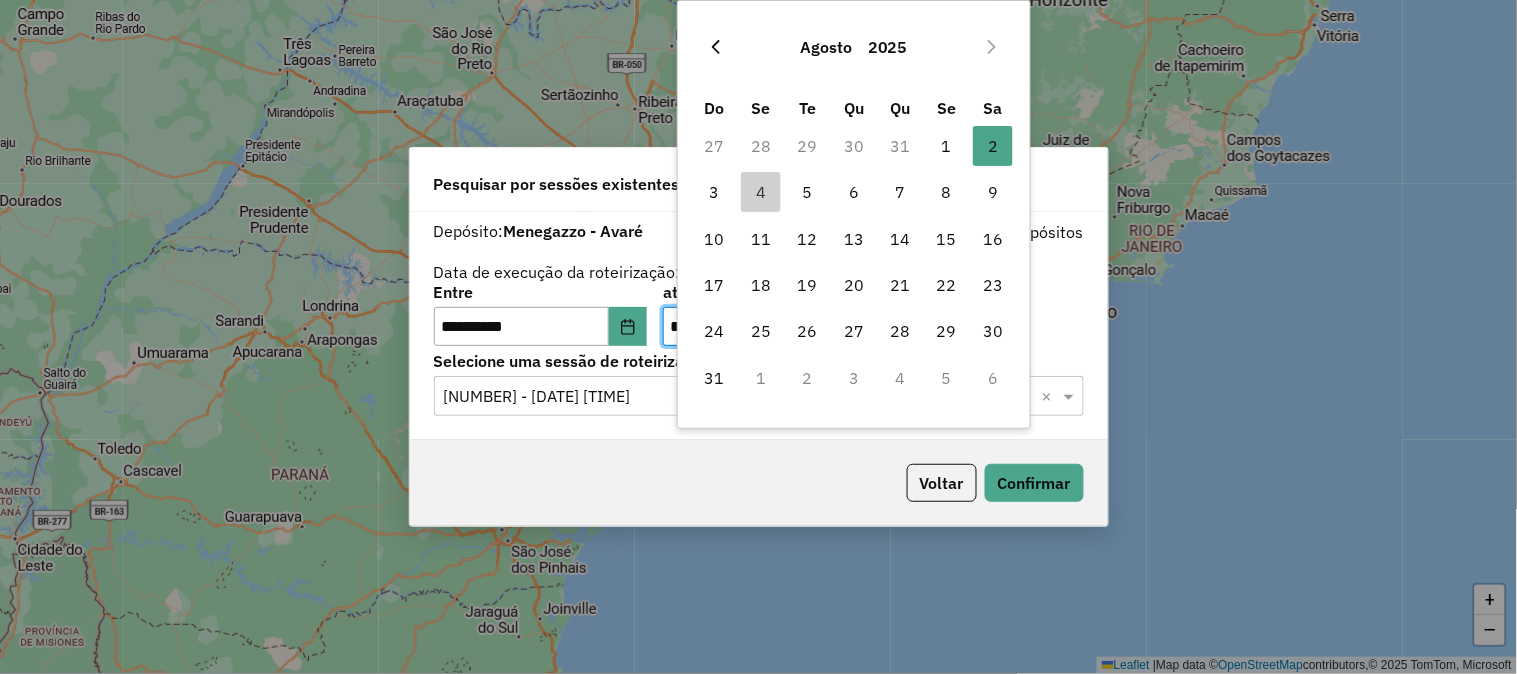 click at bounding box center [716, 47] 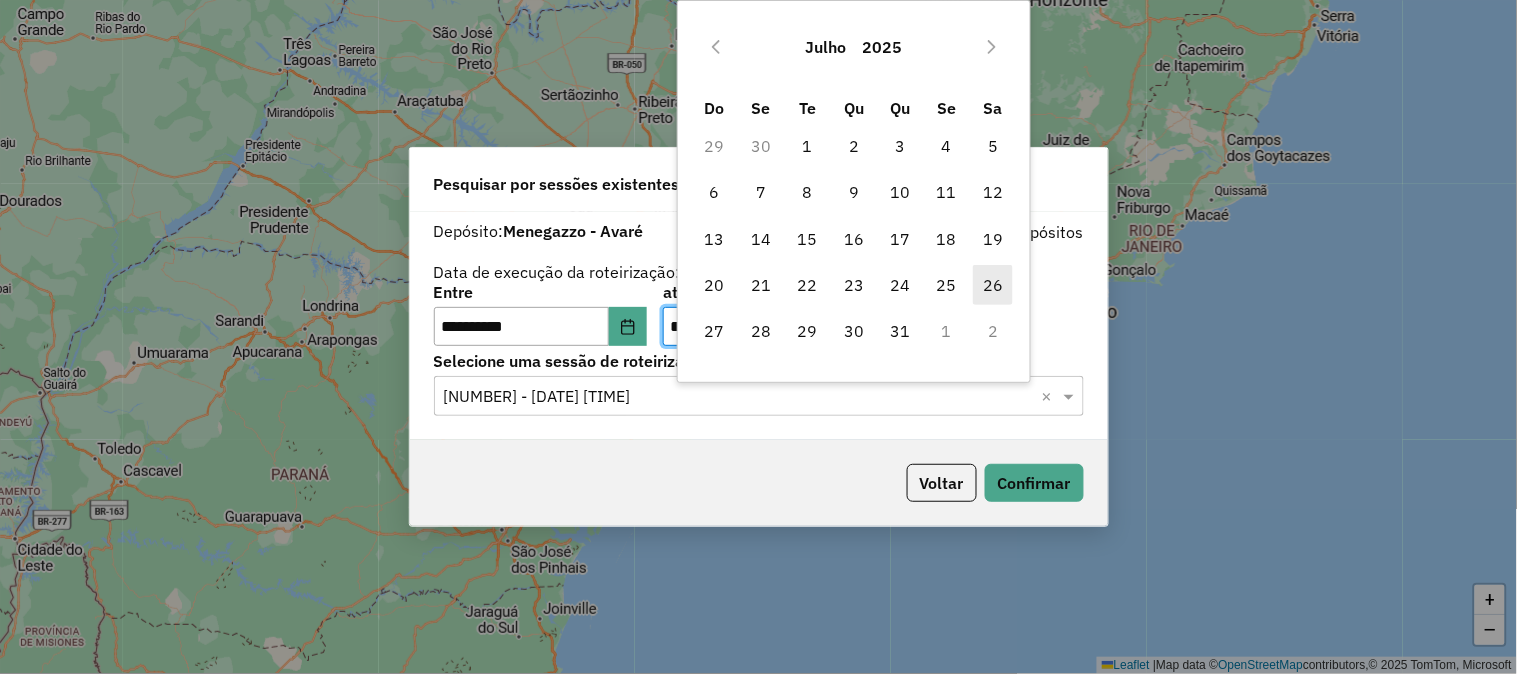 click on "26" at bounding box center [993, 285] 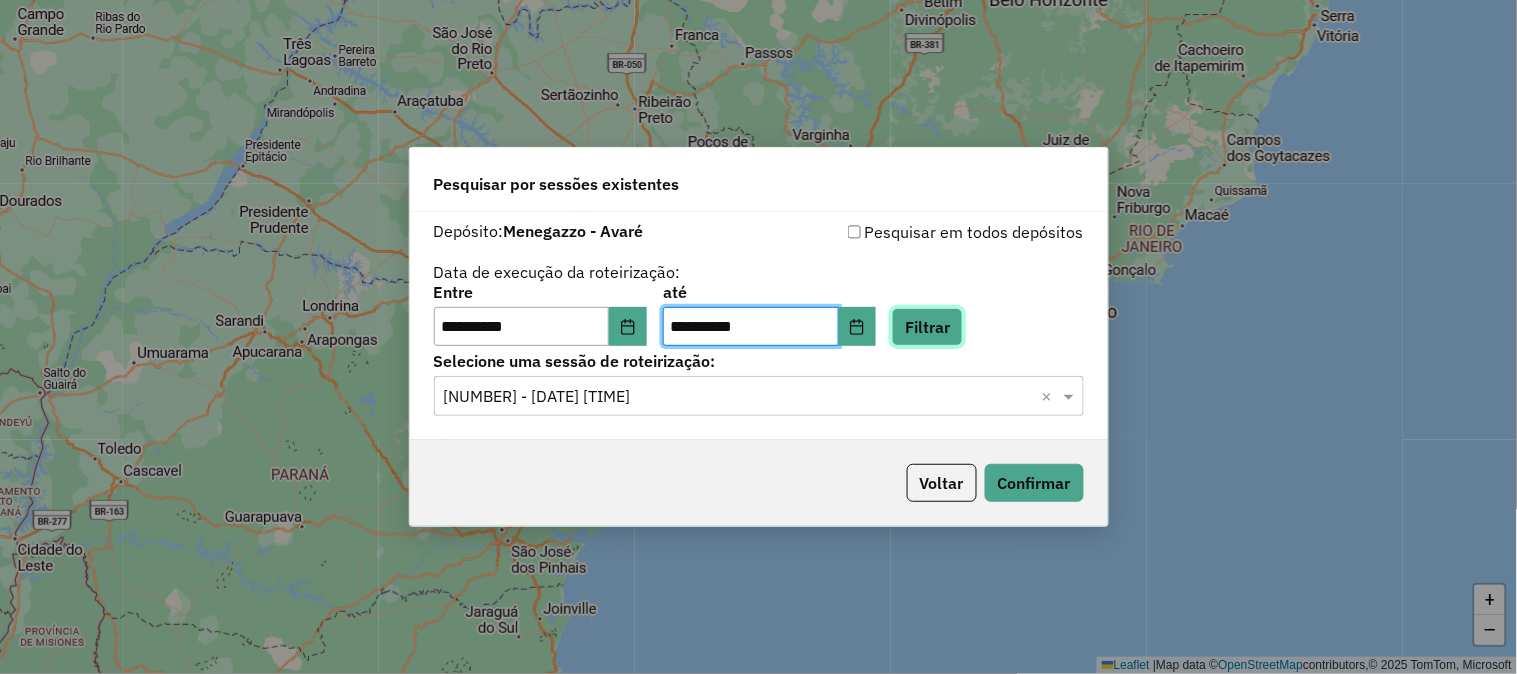 click on "Filtrar" 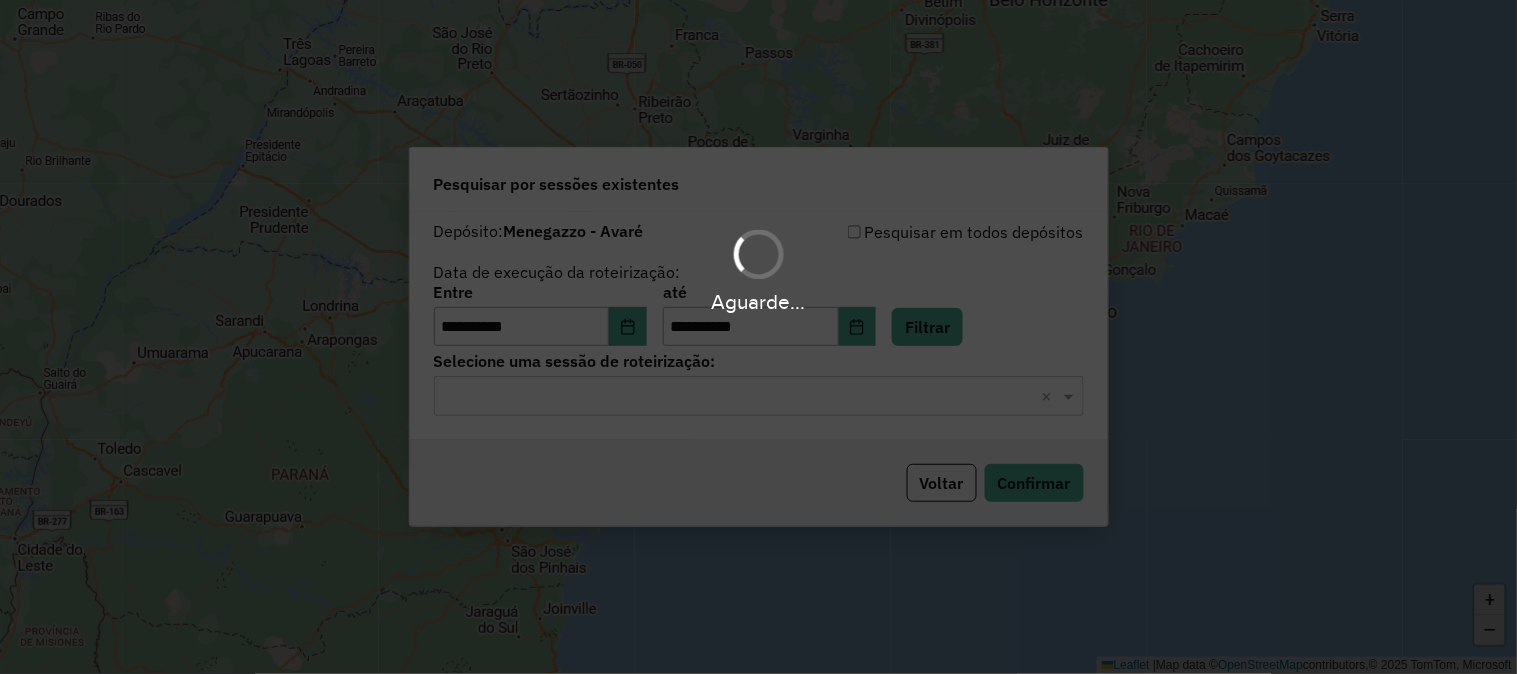 click 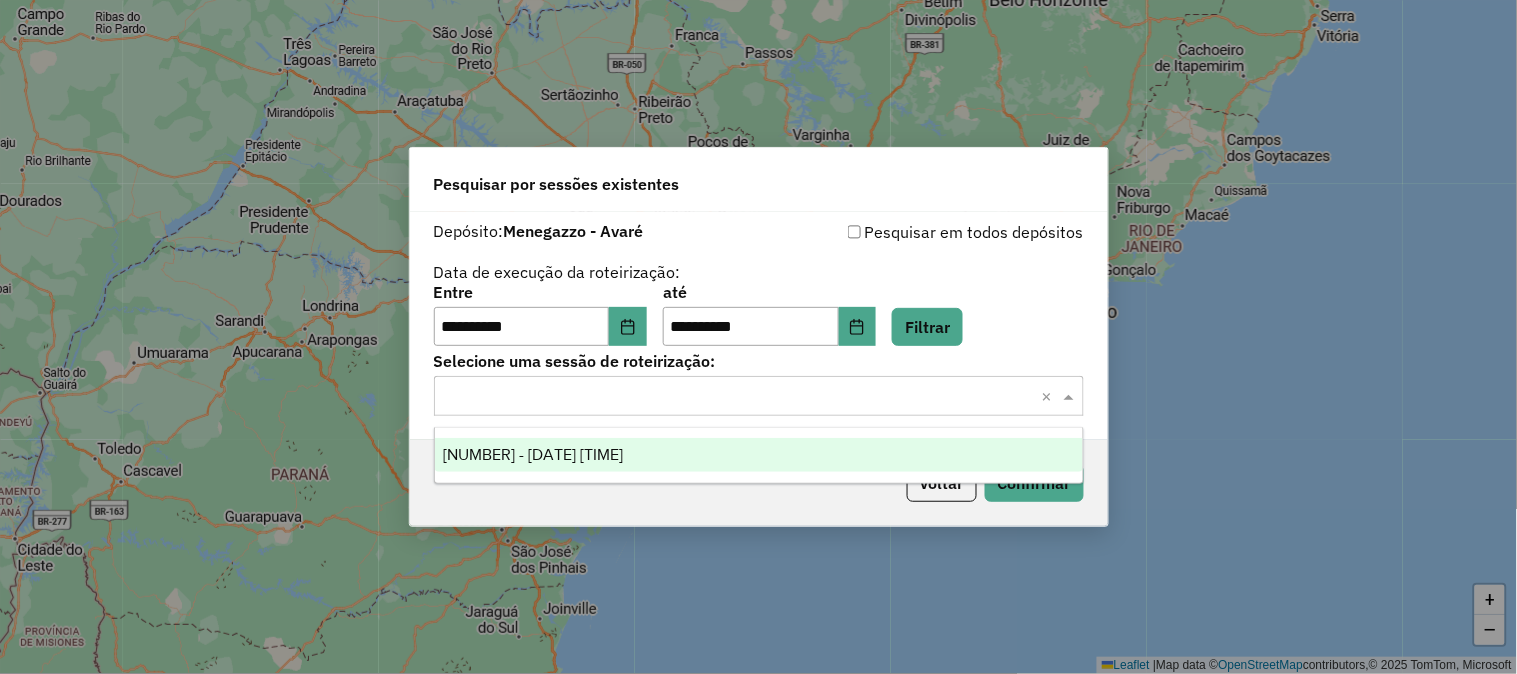 click on "970718 - 26/07/2025 18:10" at bounding box center (759, 455) 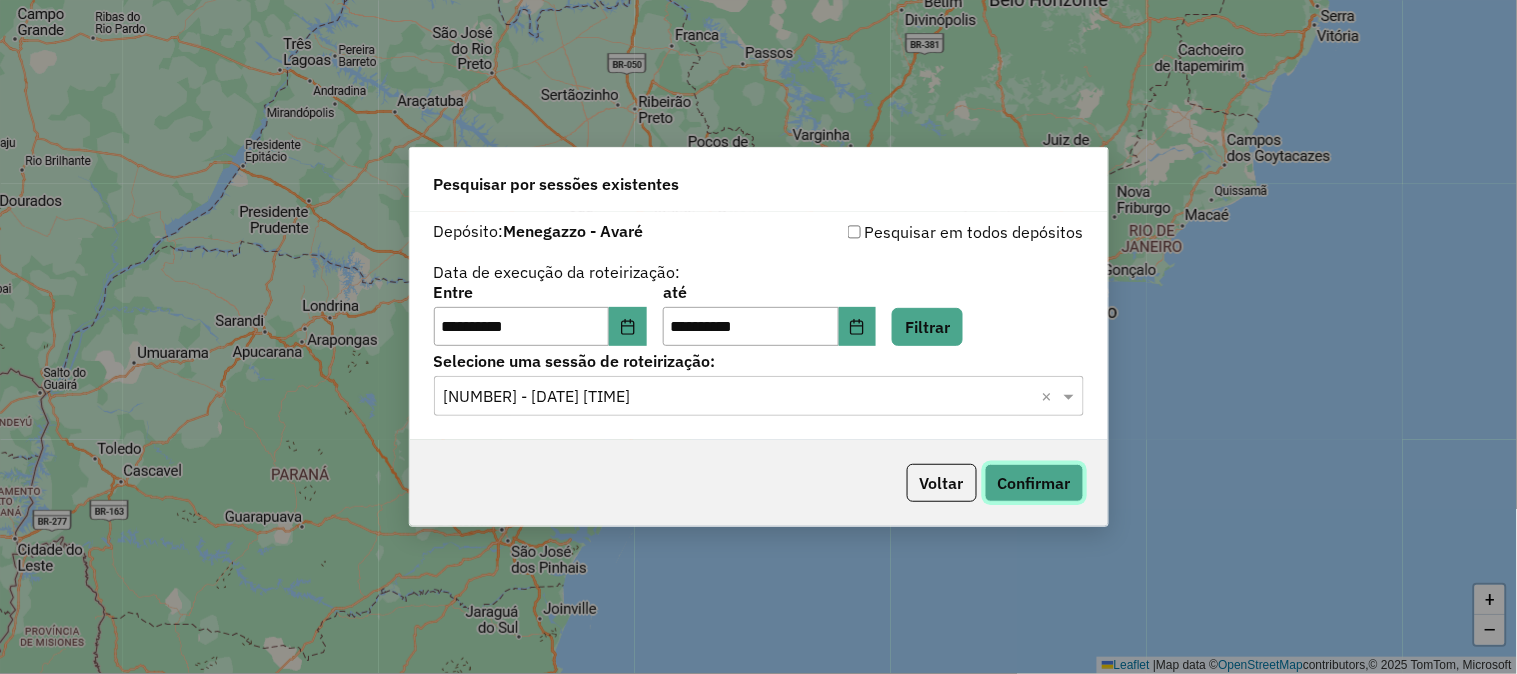 click on "Confirmar" 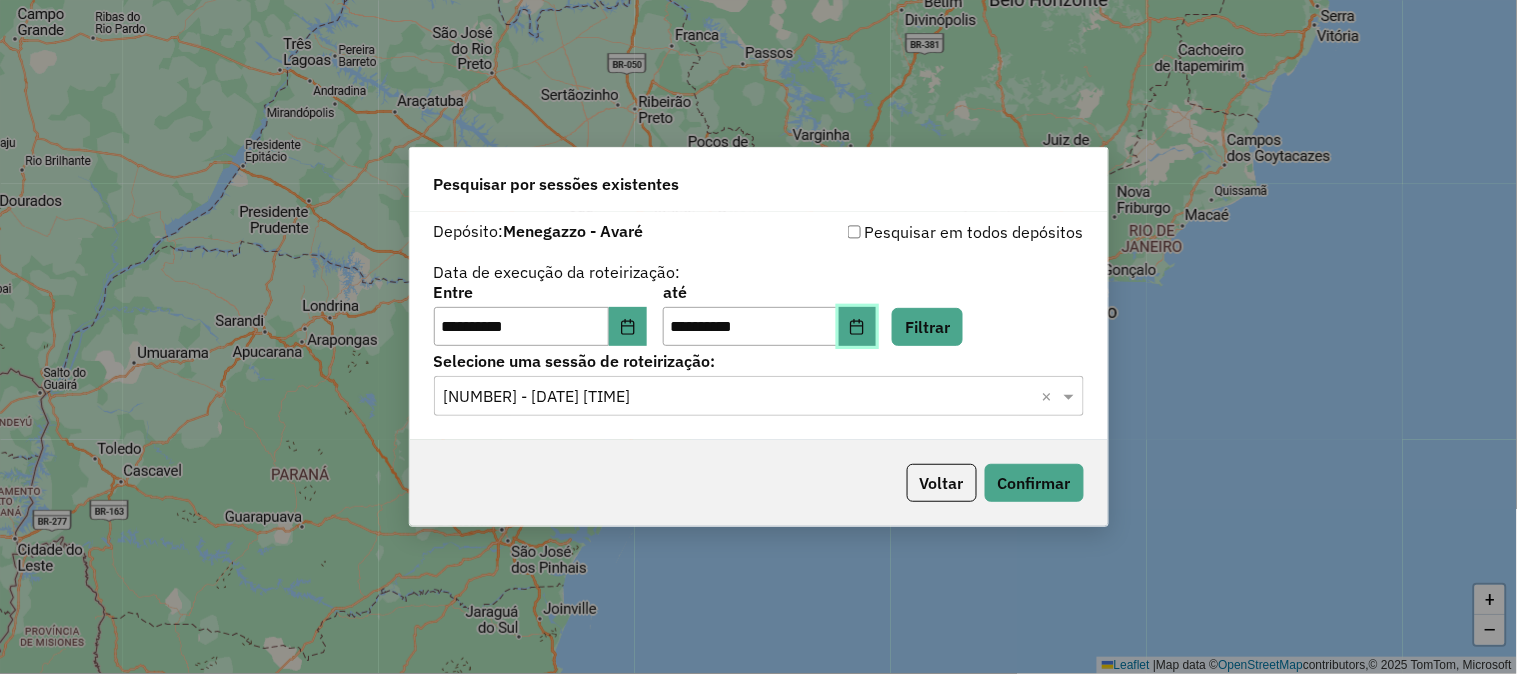 click 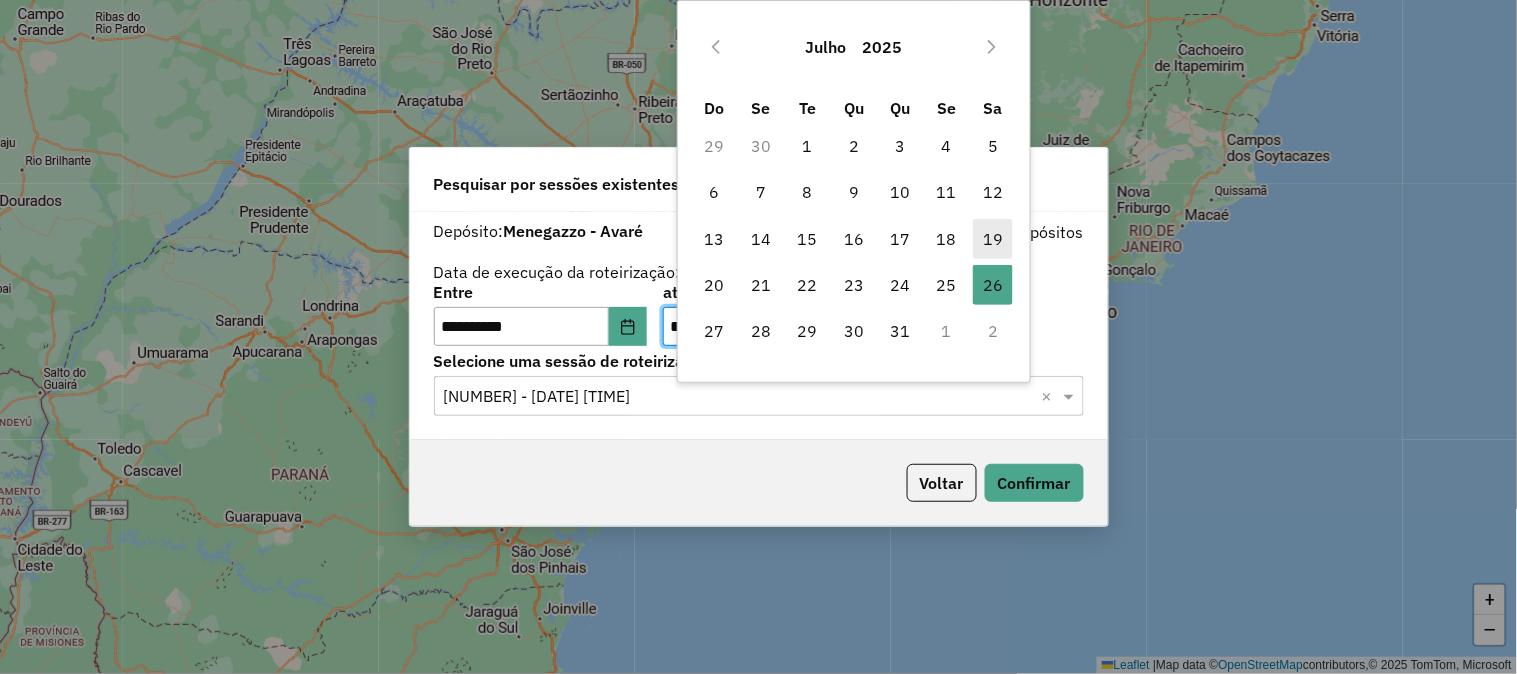 click on "19" at bounding box center [993, 239] 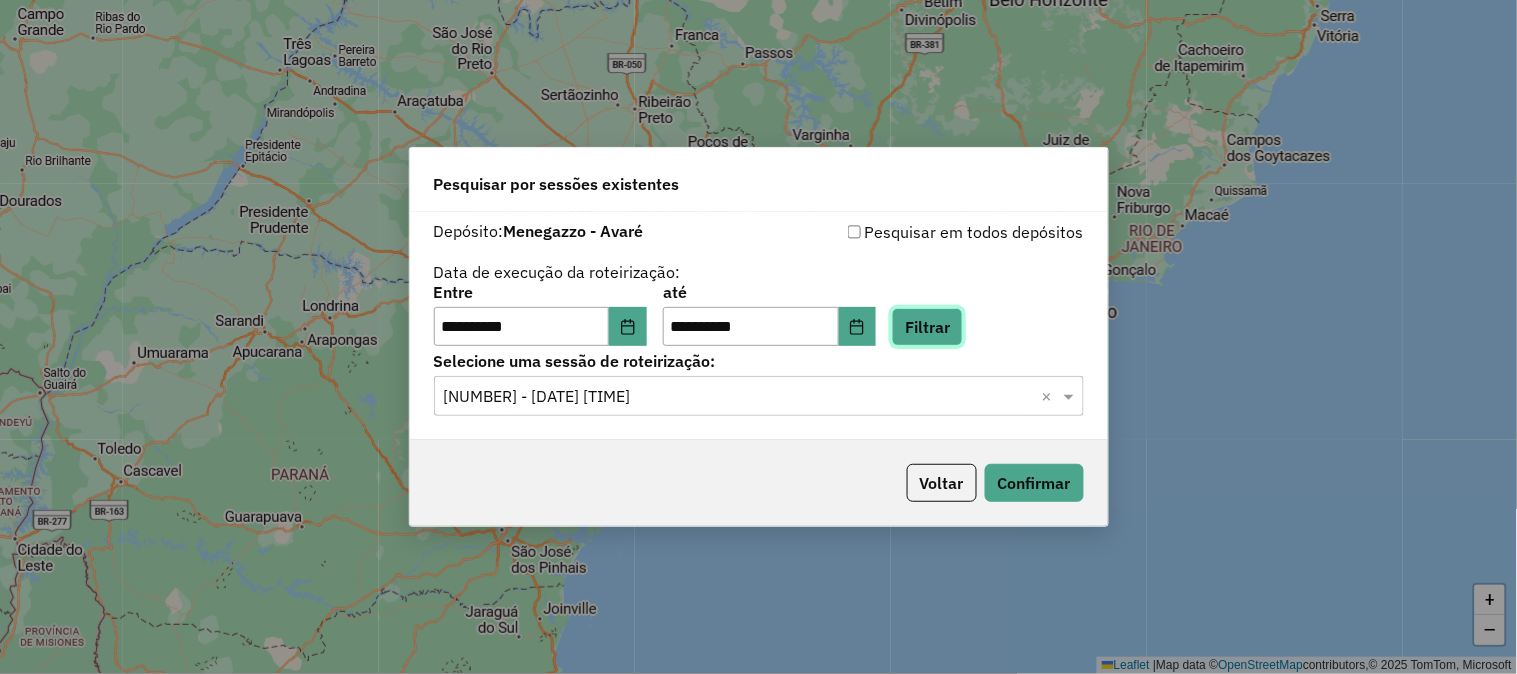 click on "Filtrar" 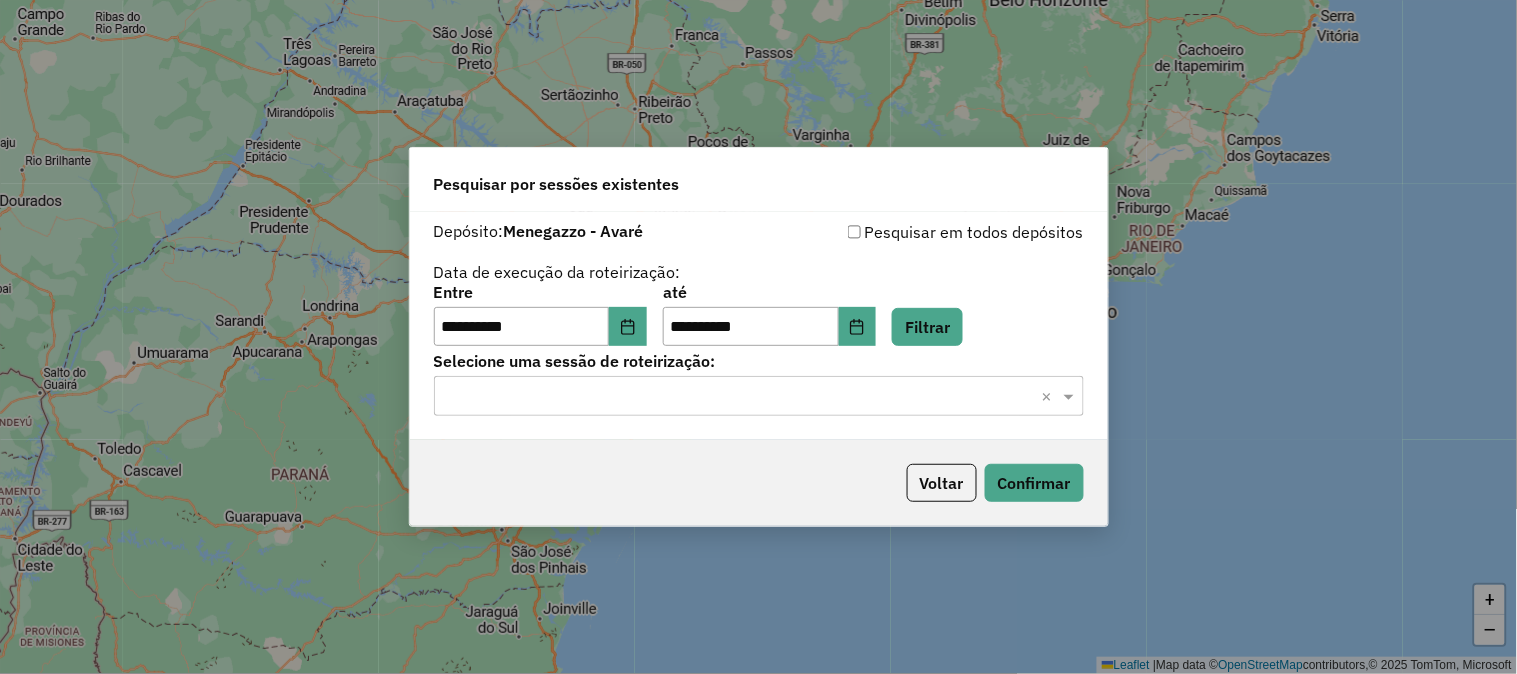 click on "Selecione uma sessão × ×" 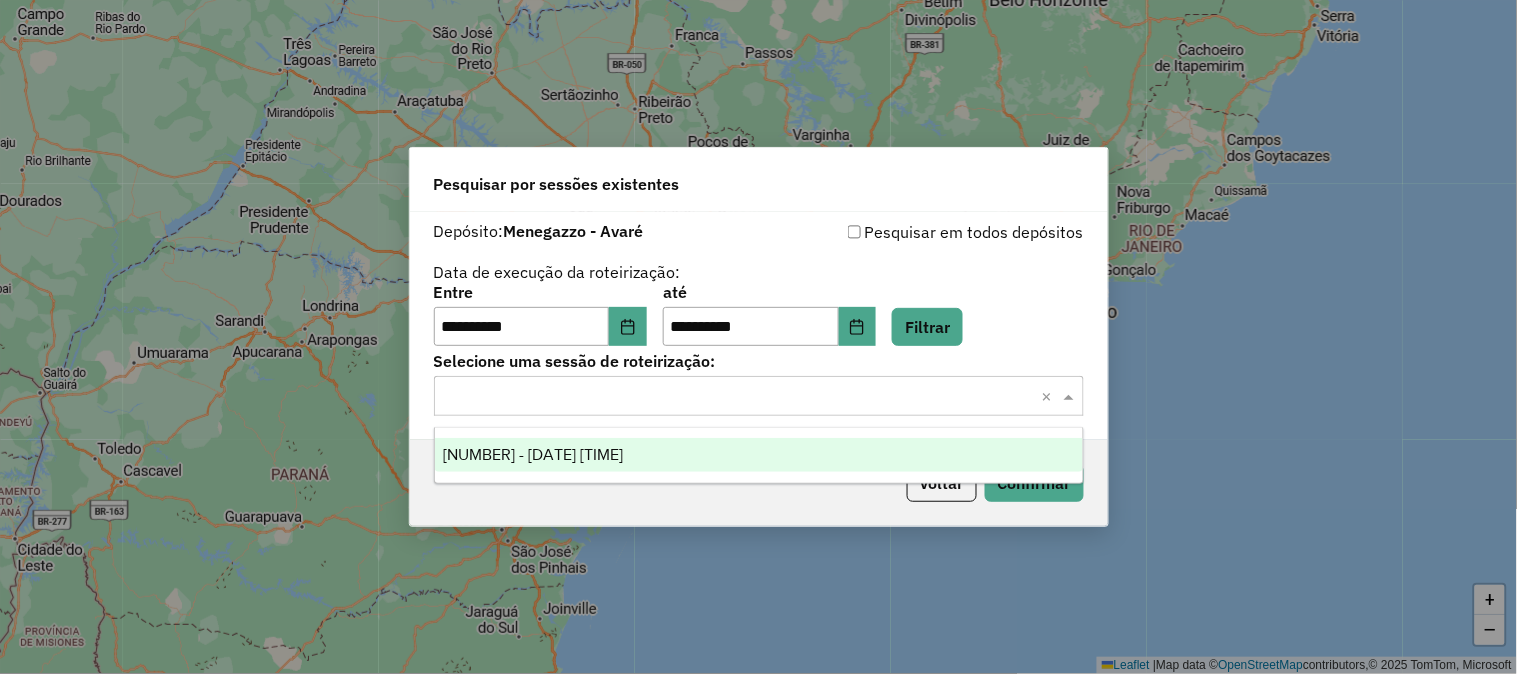 drag, startPoint x: 726, startPoint y: 452, endPoint x: 746, endPoint y: 453, distance: 20.024984 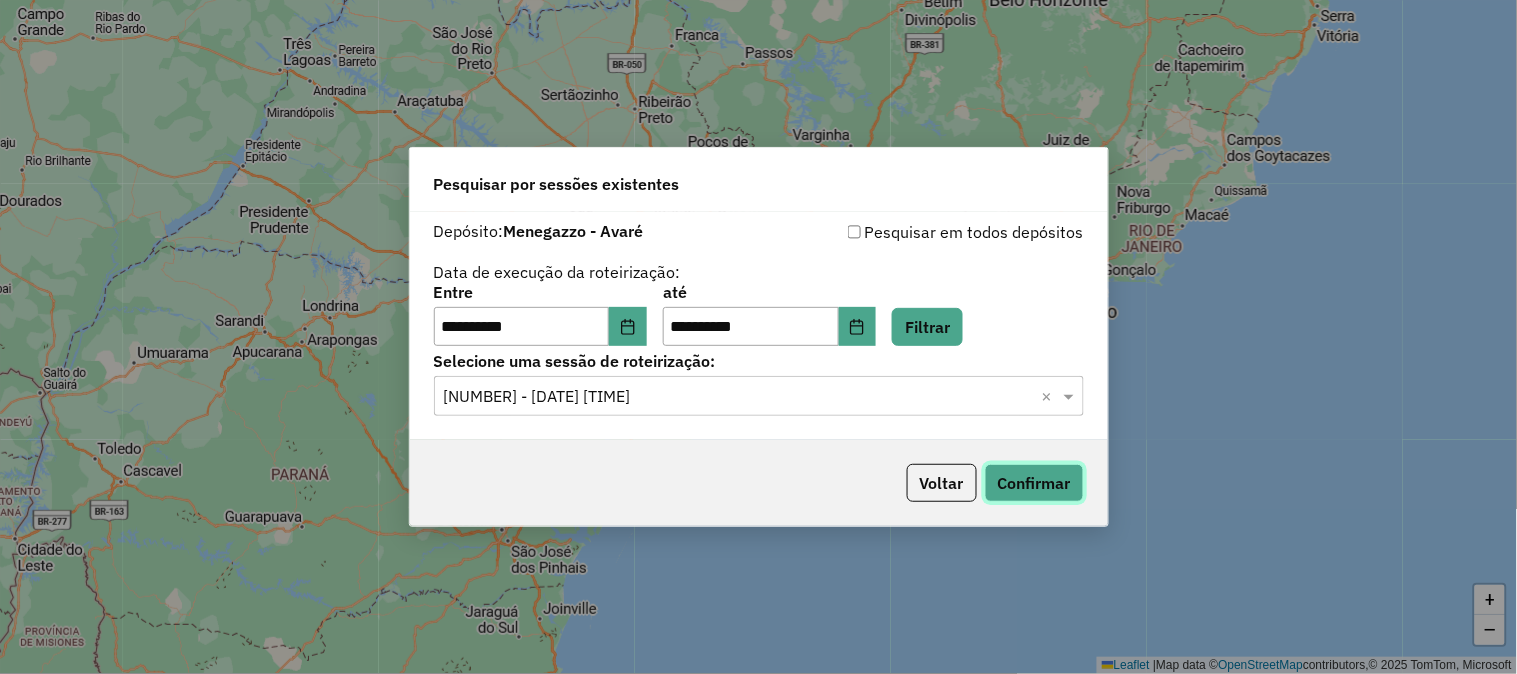 click on "Confirmar" 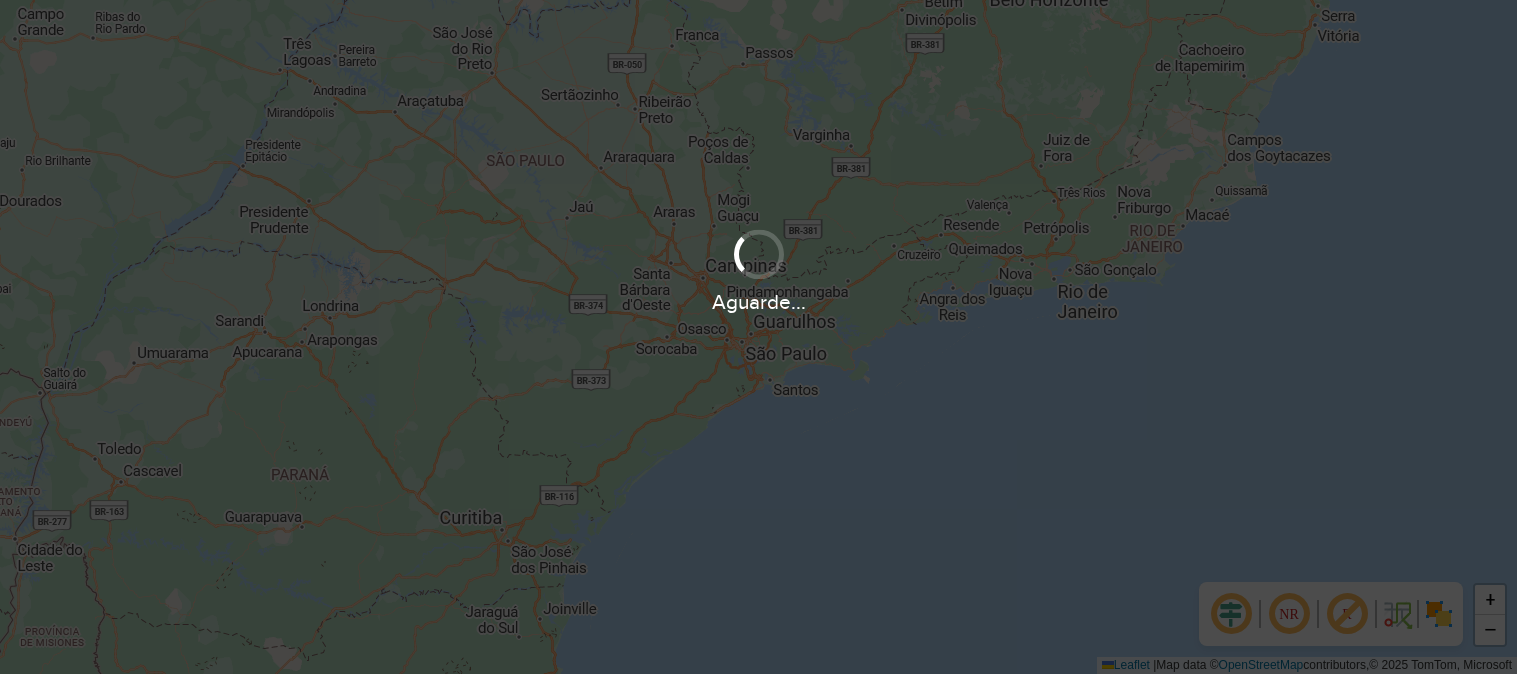 scroll, scrollTop: 0, scrollLeft: 0, axis: both 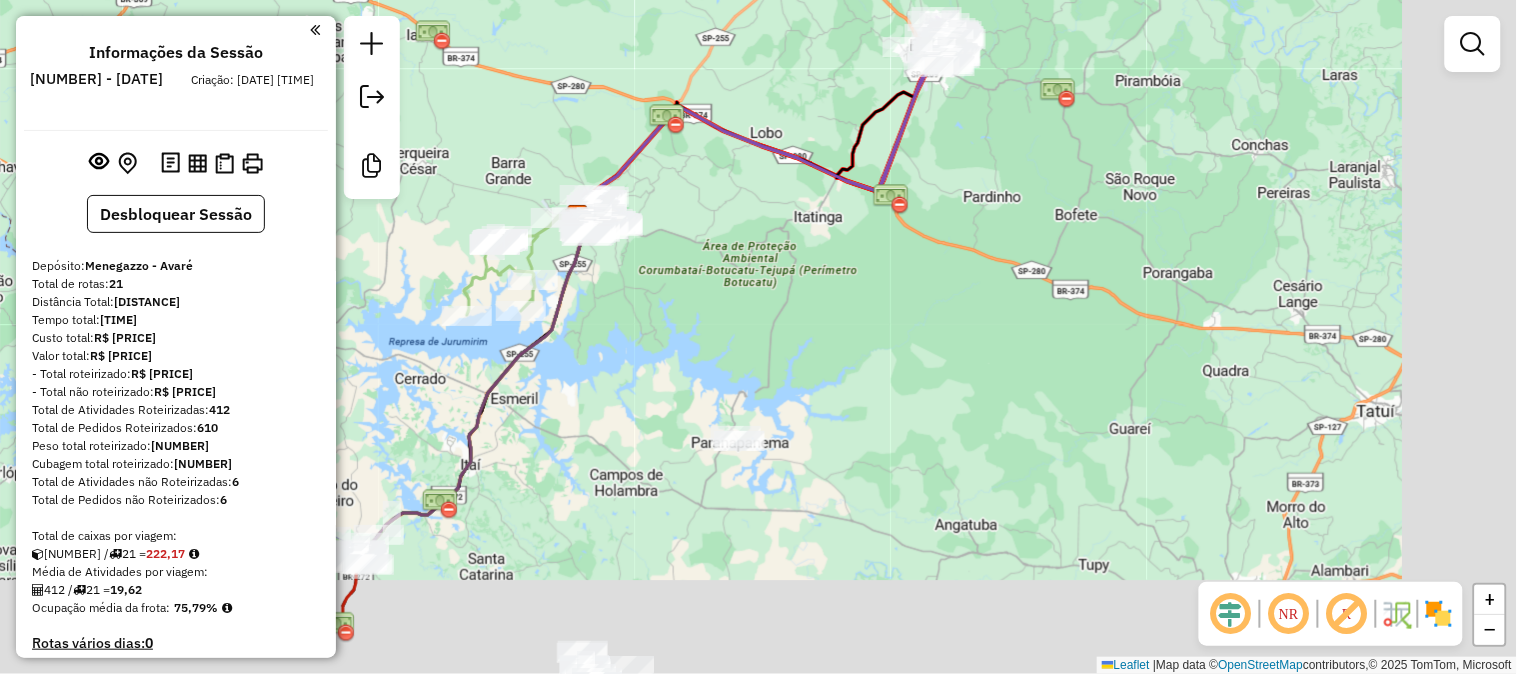 drag, startPoint x: 1093, startPoint y: 393, endPoint x: 875, endPoint y: 157, distance: 321.2787 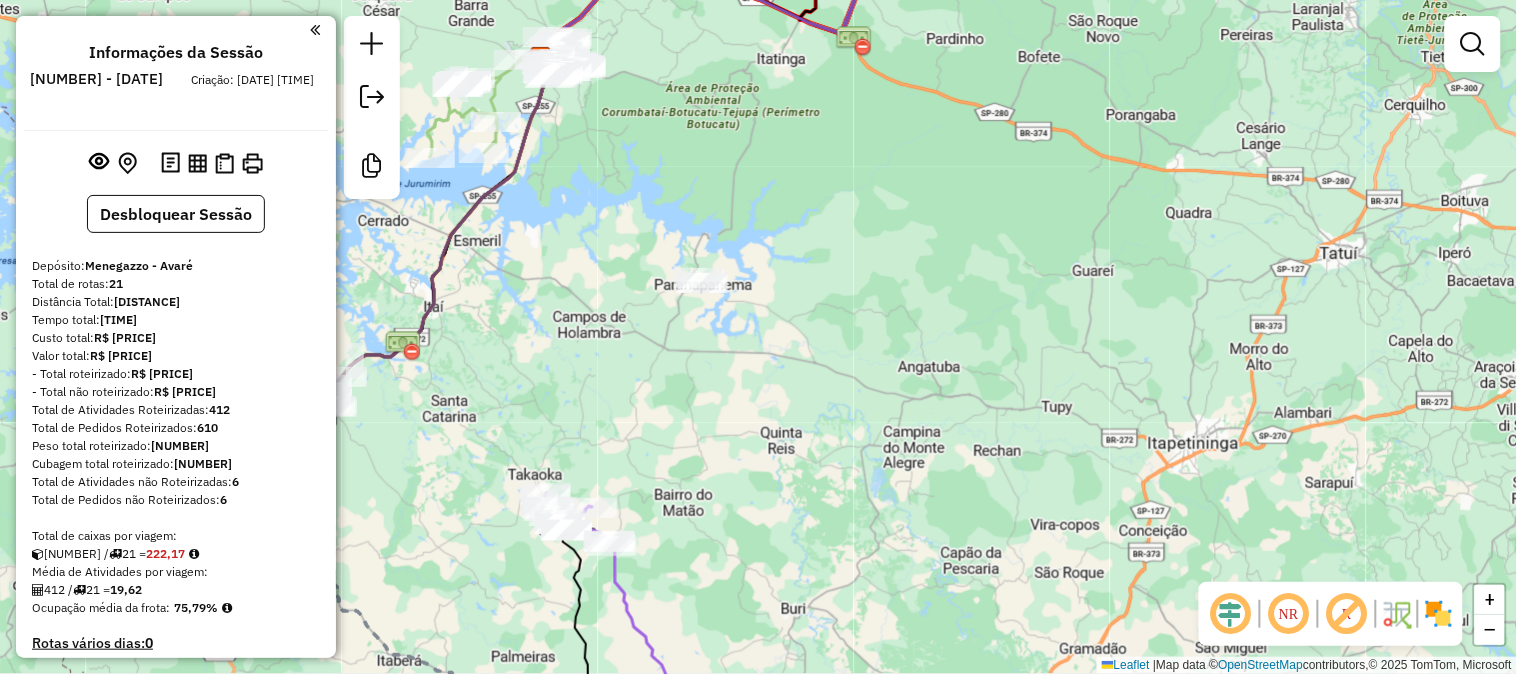drag, startPoint x: 1017, startPoint y: 495, endPoint x: 1018, endPoint y: 258, distance: 237.0021 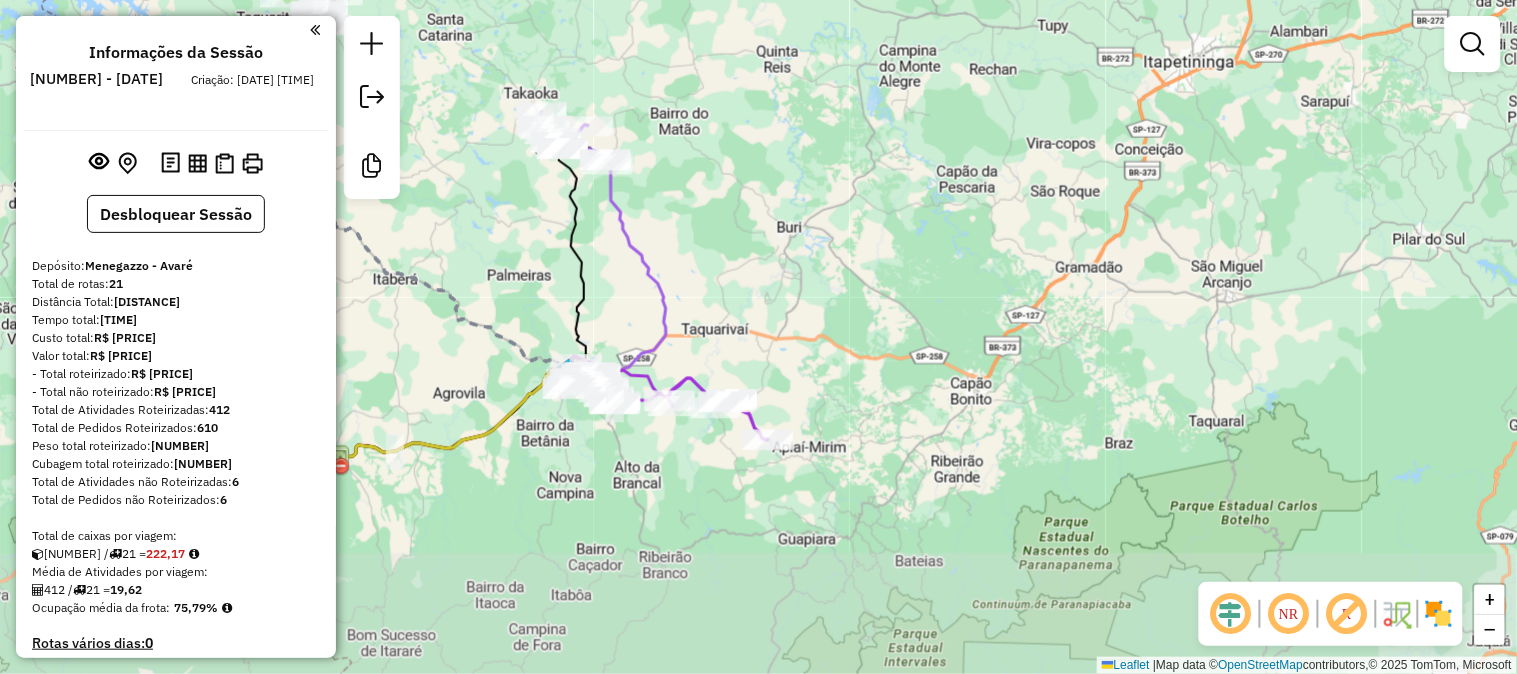 drag, startPoint x: 1038, startPoint y: 431, endPoint x: 1021, endPoint y: 305, distance: 127.141655 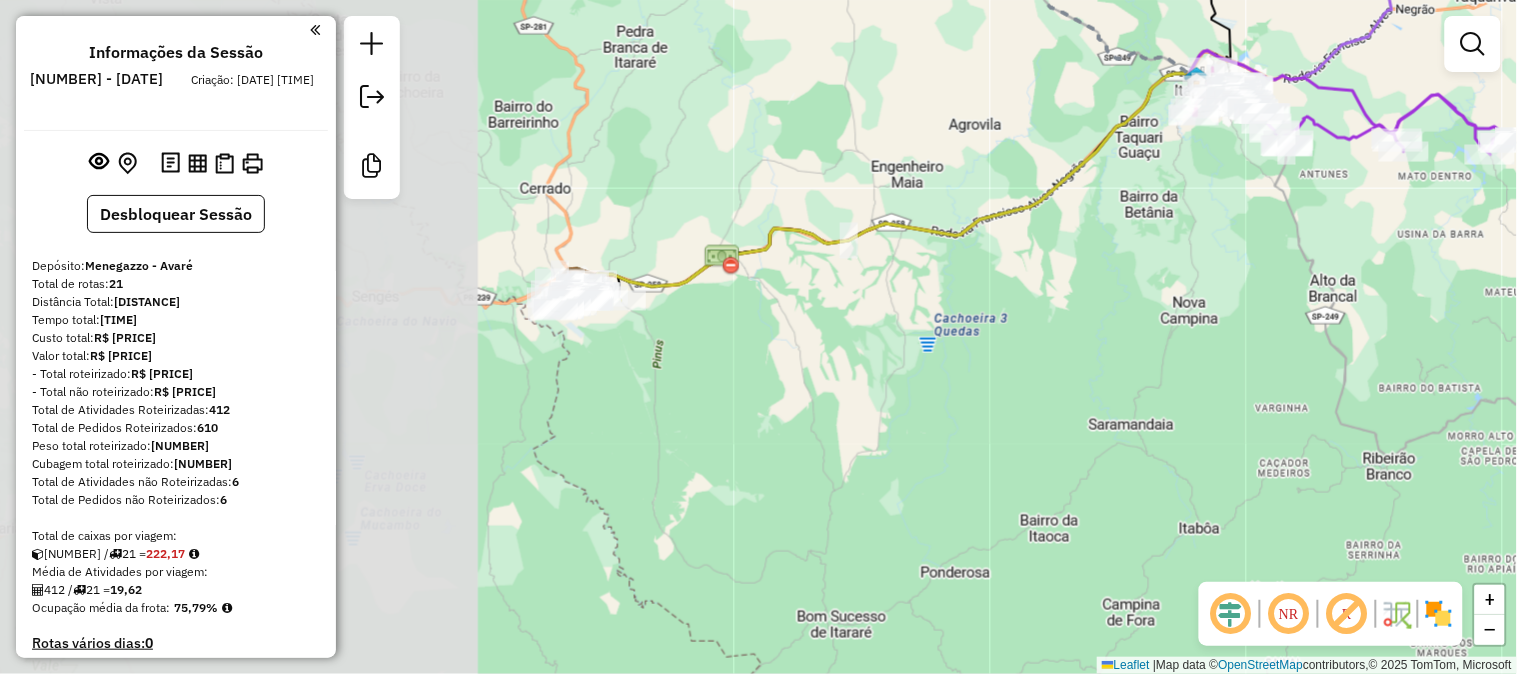 drag, startPoint x: 640, startPoint y: 427, endPoint x: 1350, endPoint y: 286, distance: 723.8653 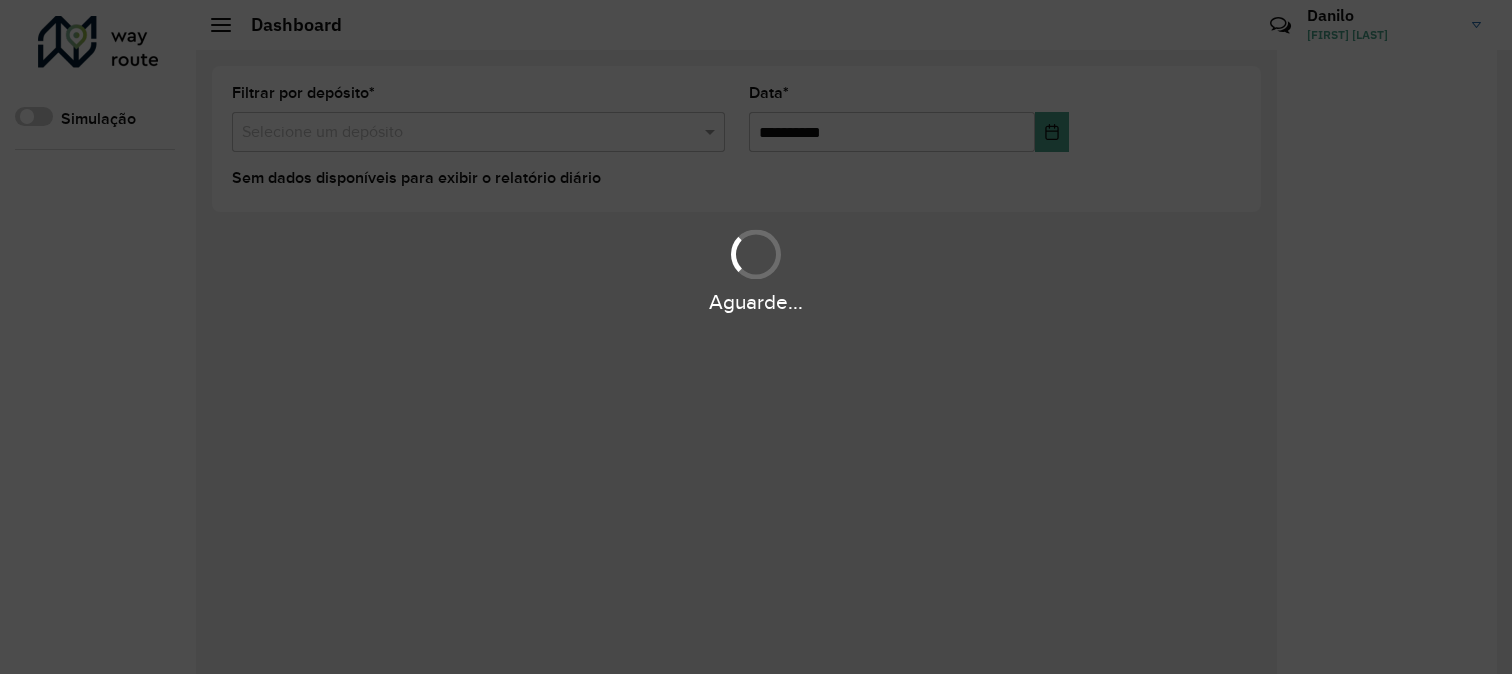 scroll, scrollTop: 0, scrollLeft: 0, axis: both 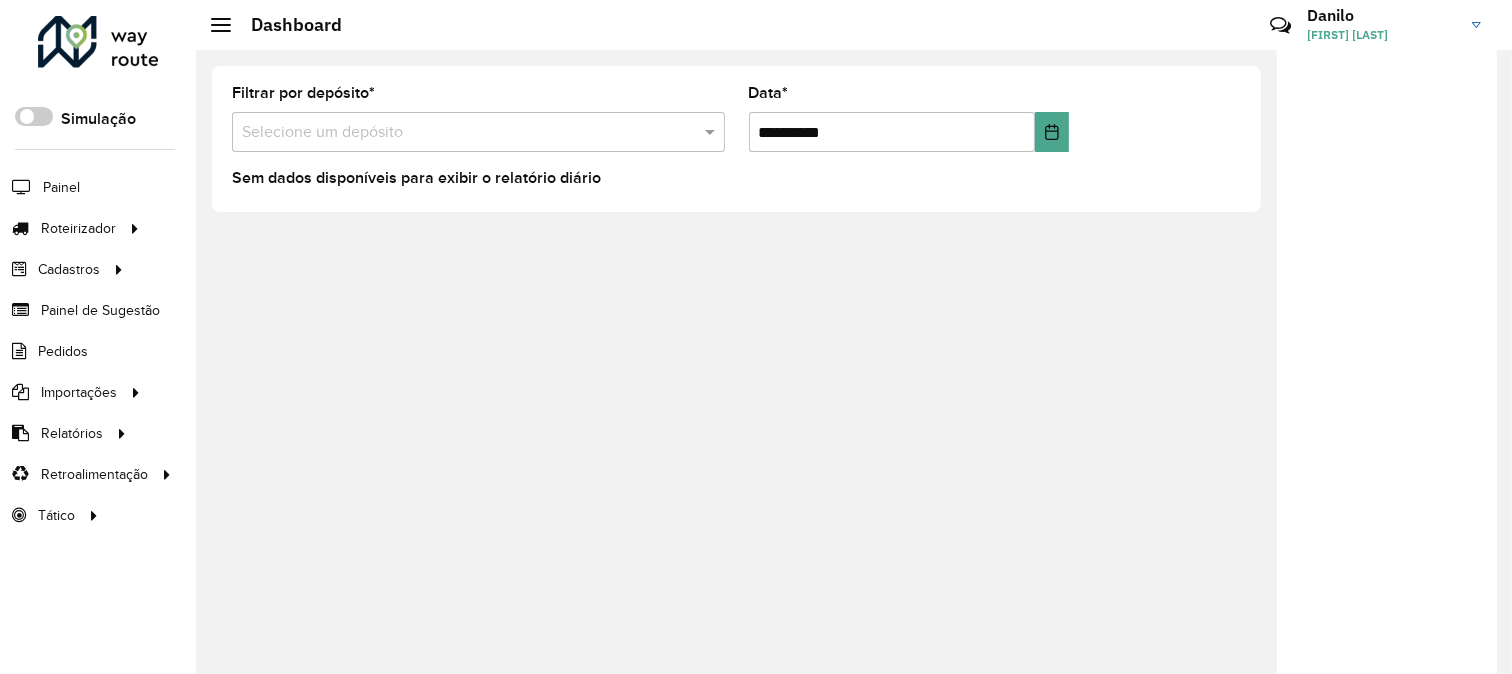 click on "**********" 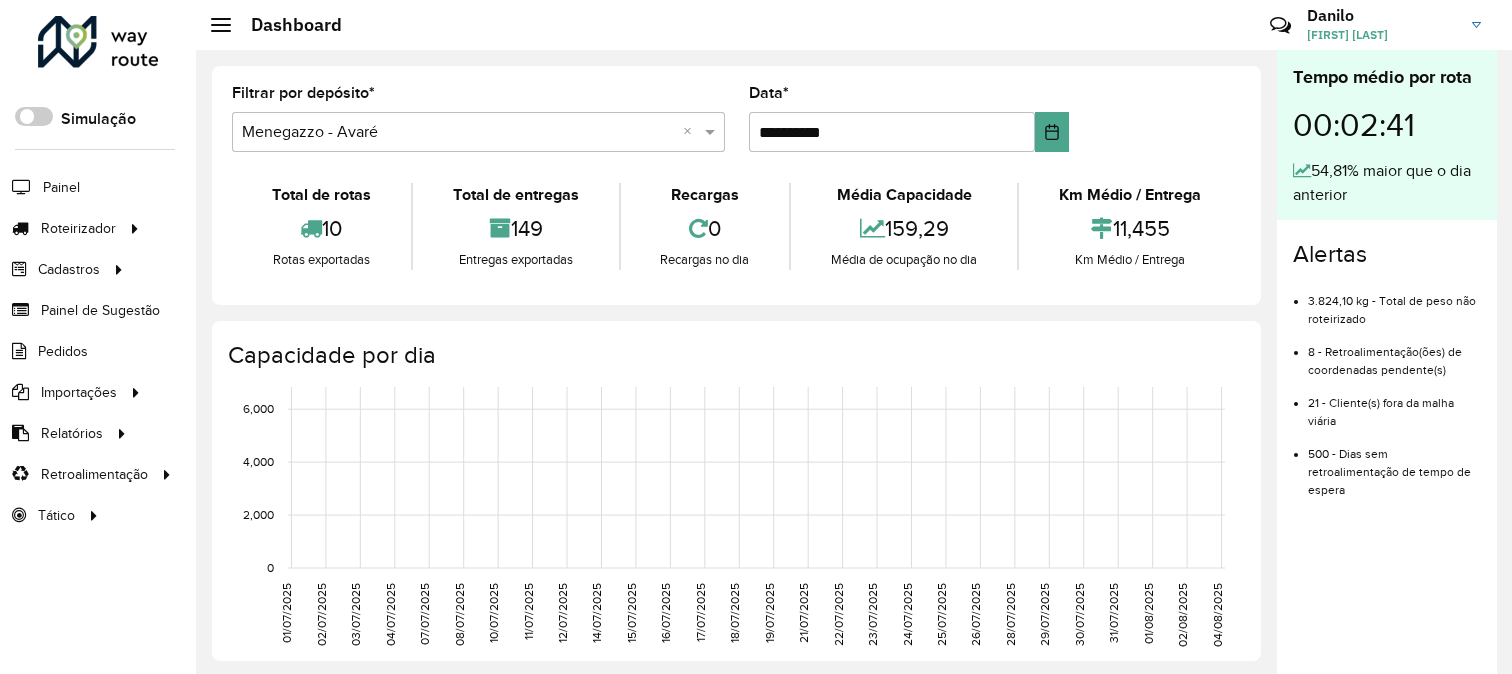 scroll, scrollTop: 0, scrollLeft: 0, axis: both 